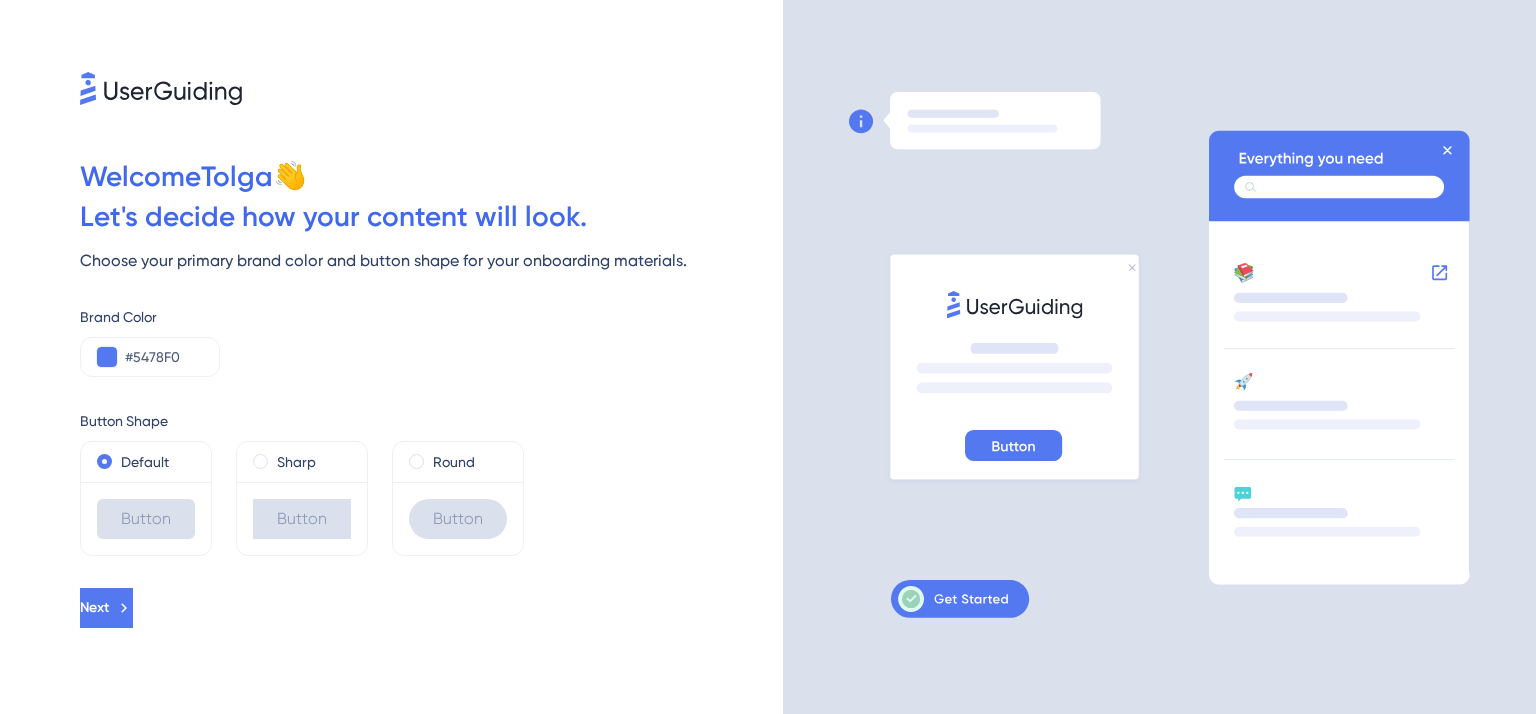 scroll, scrollTop: 0, scrollLeft: 0, axis: both 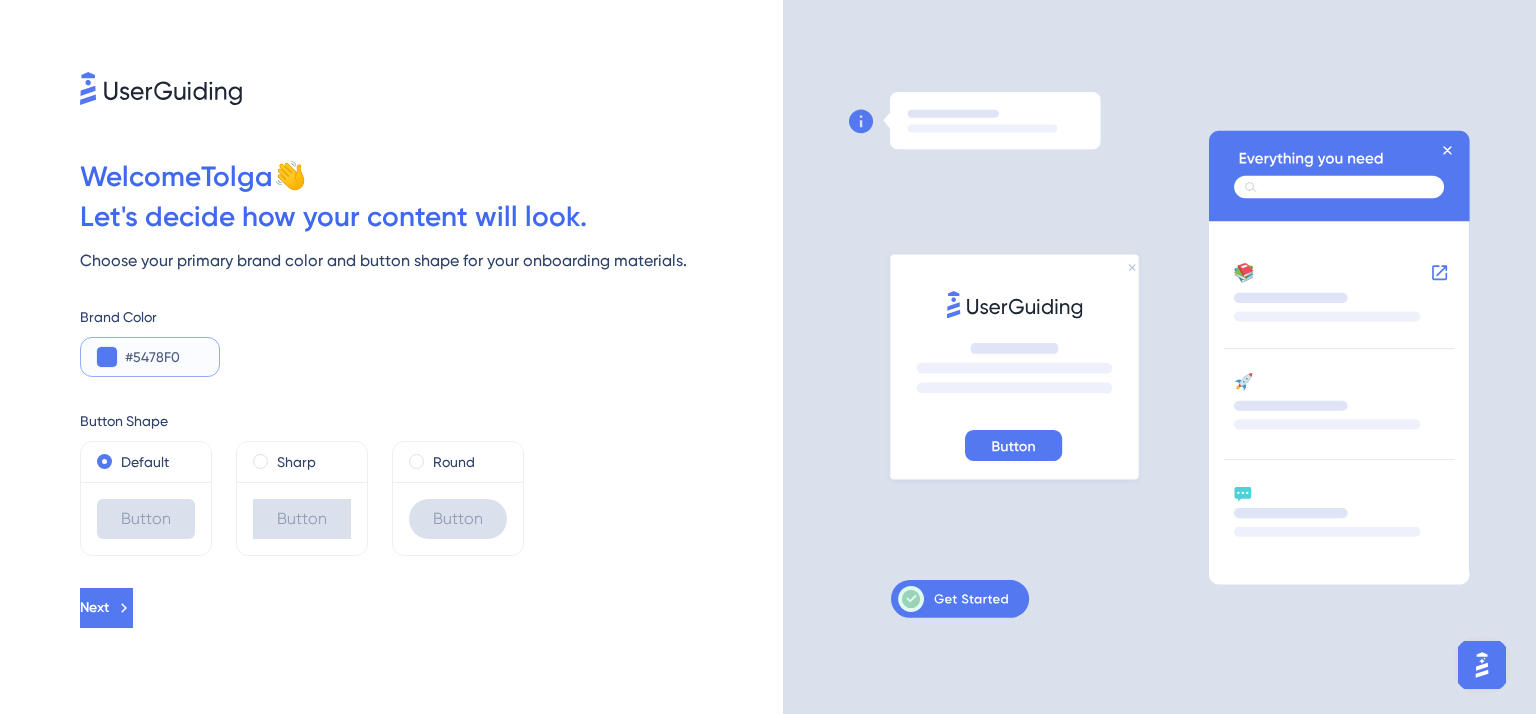 click at bounding box center (107, 357) 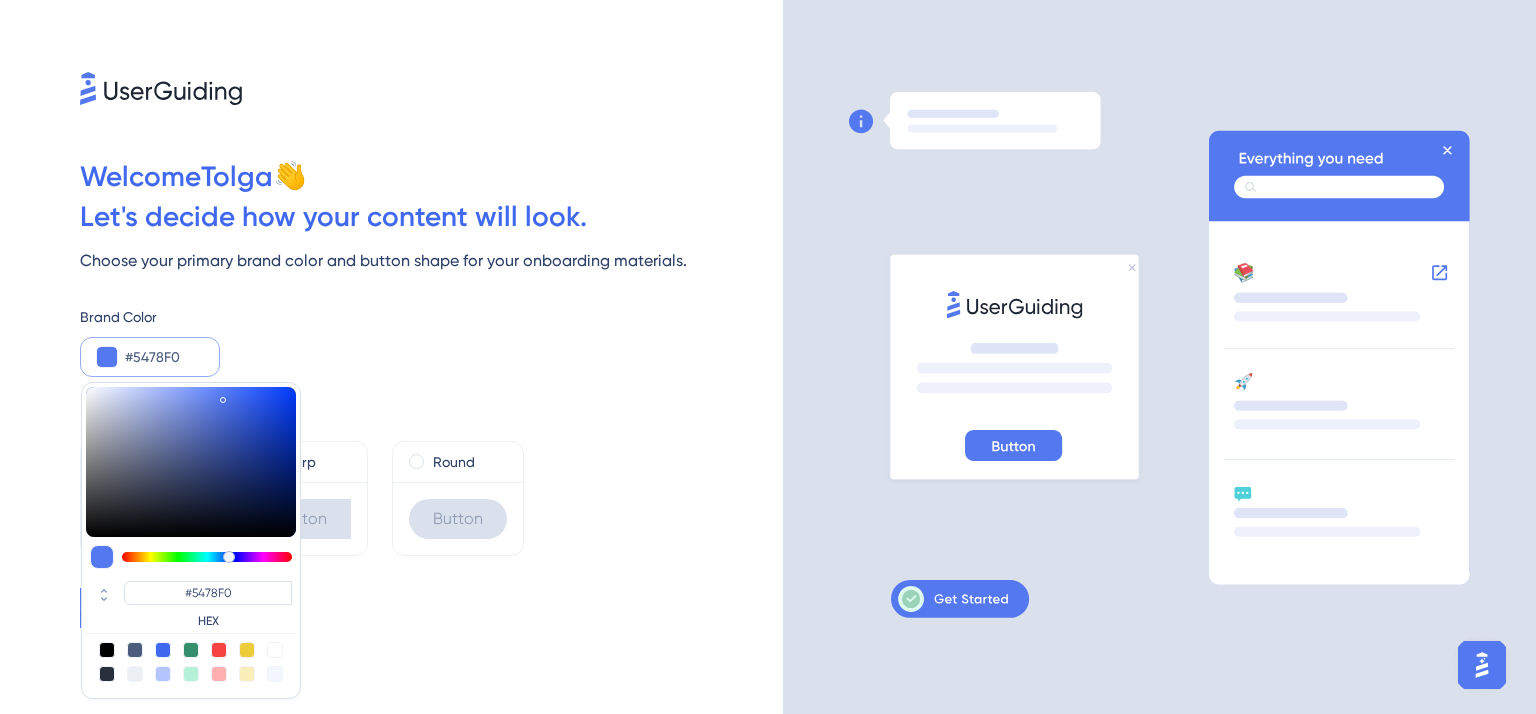 type on "#5a54f0" 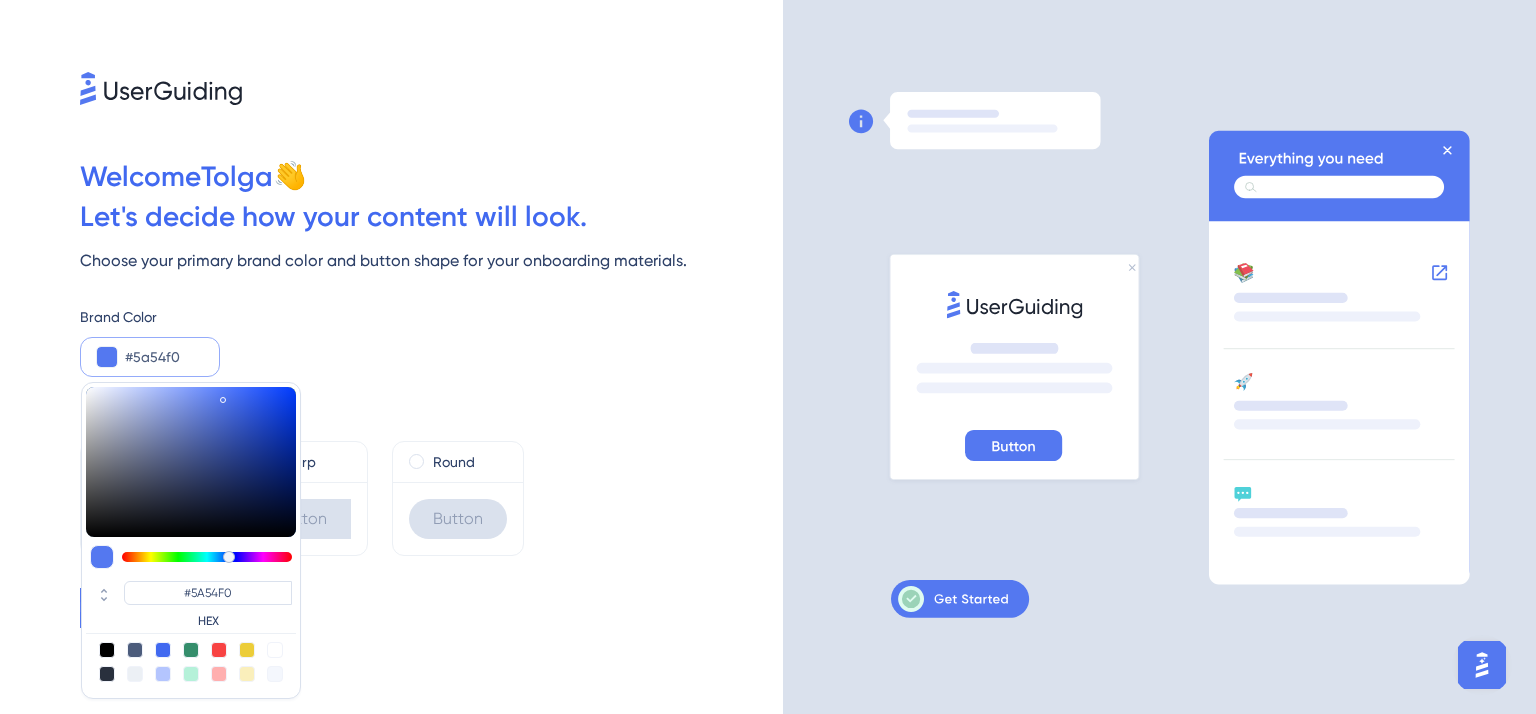 click at bounding box center (207, 557) 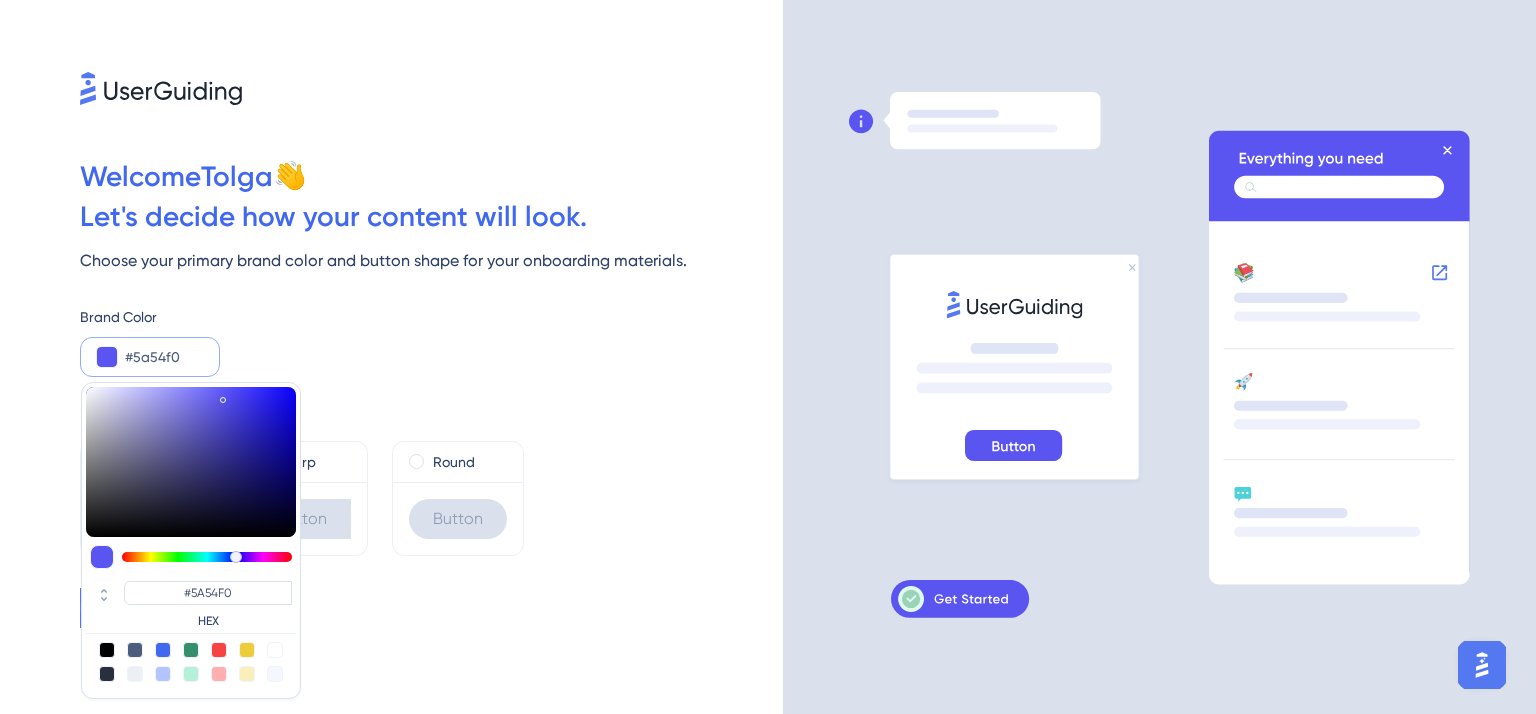type on "#5f54f0" 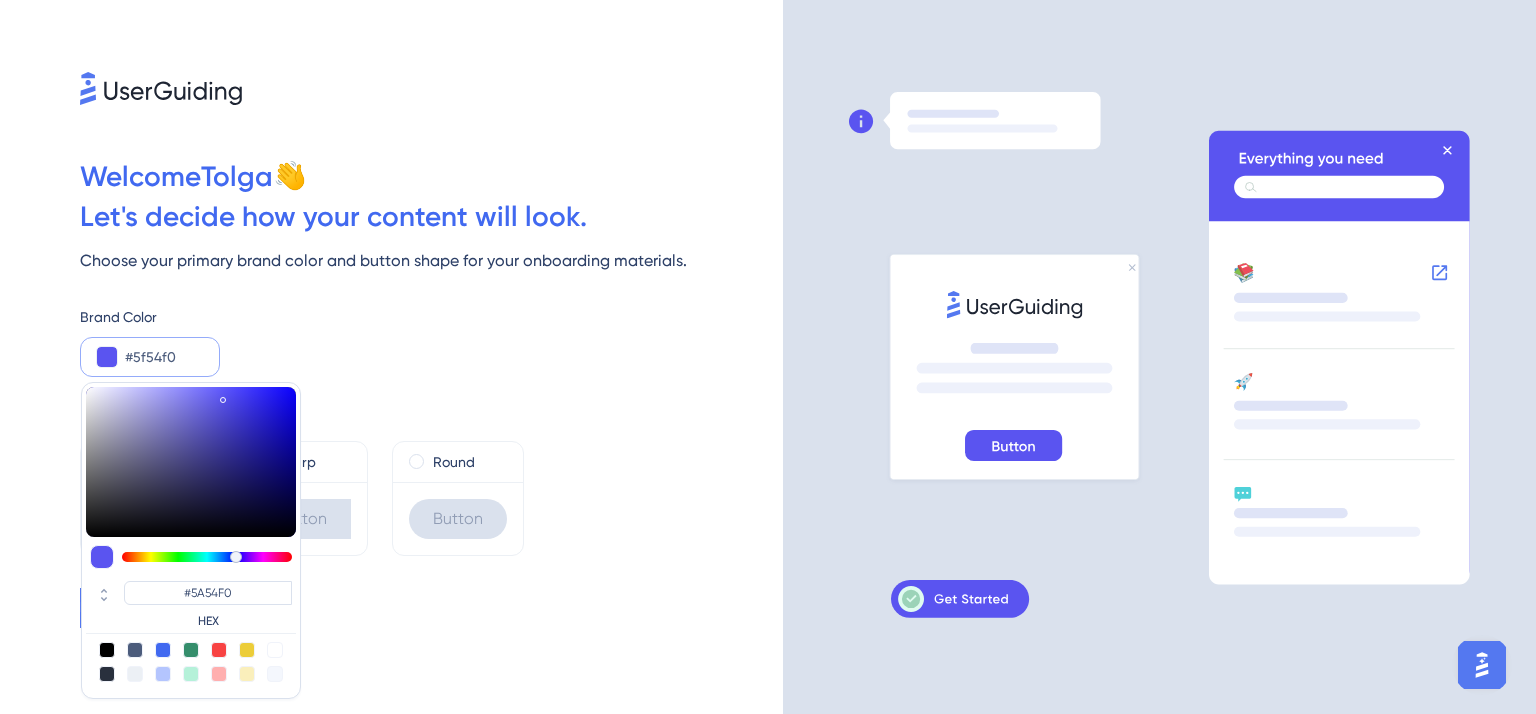 type on "#5F54F0" 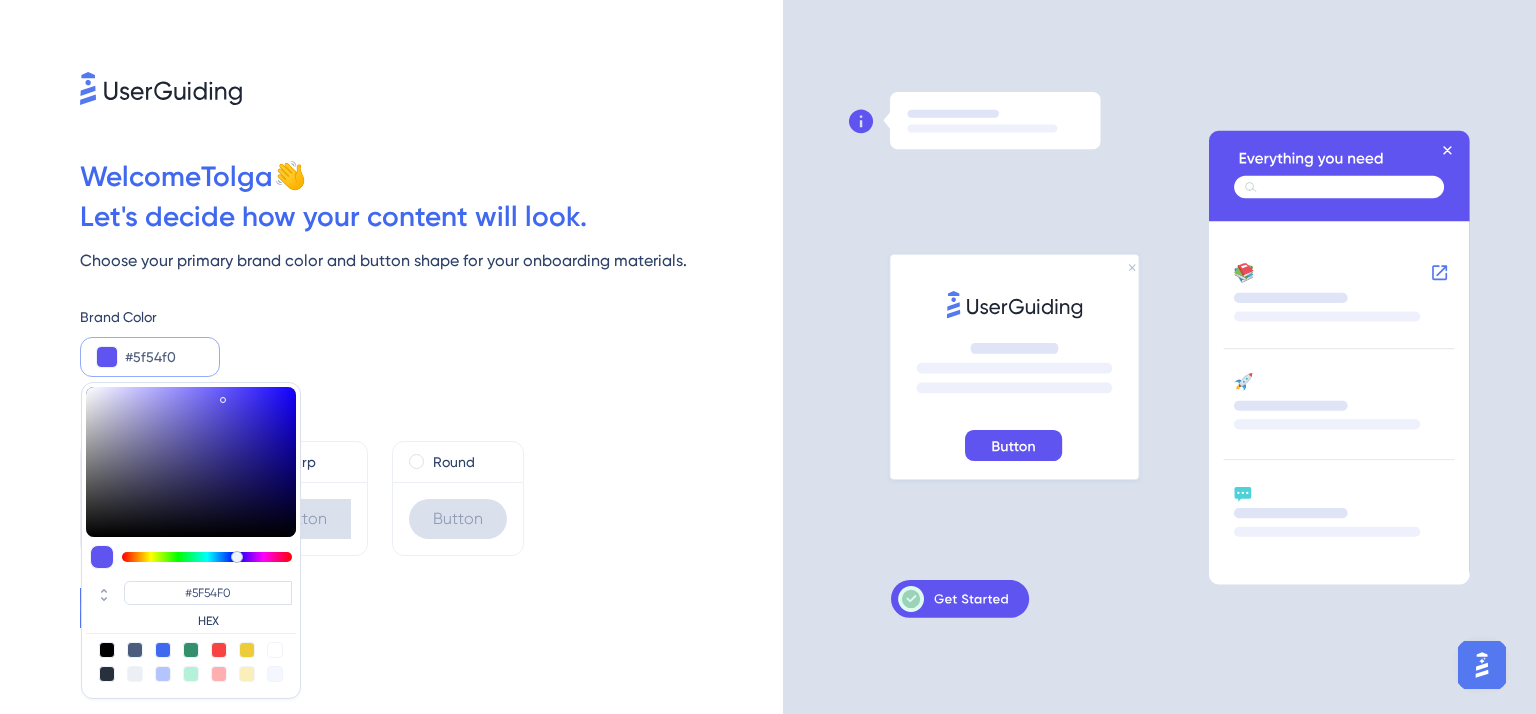 click at bounding box center [237, 557] 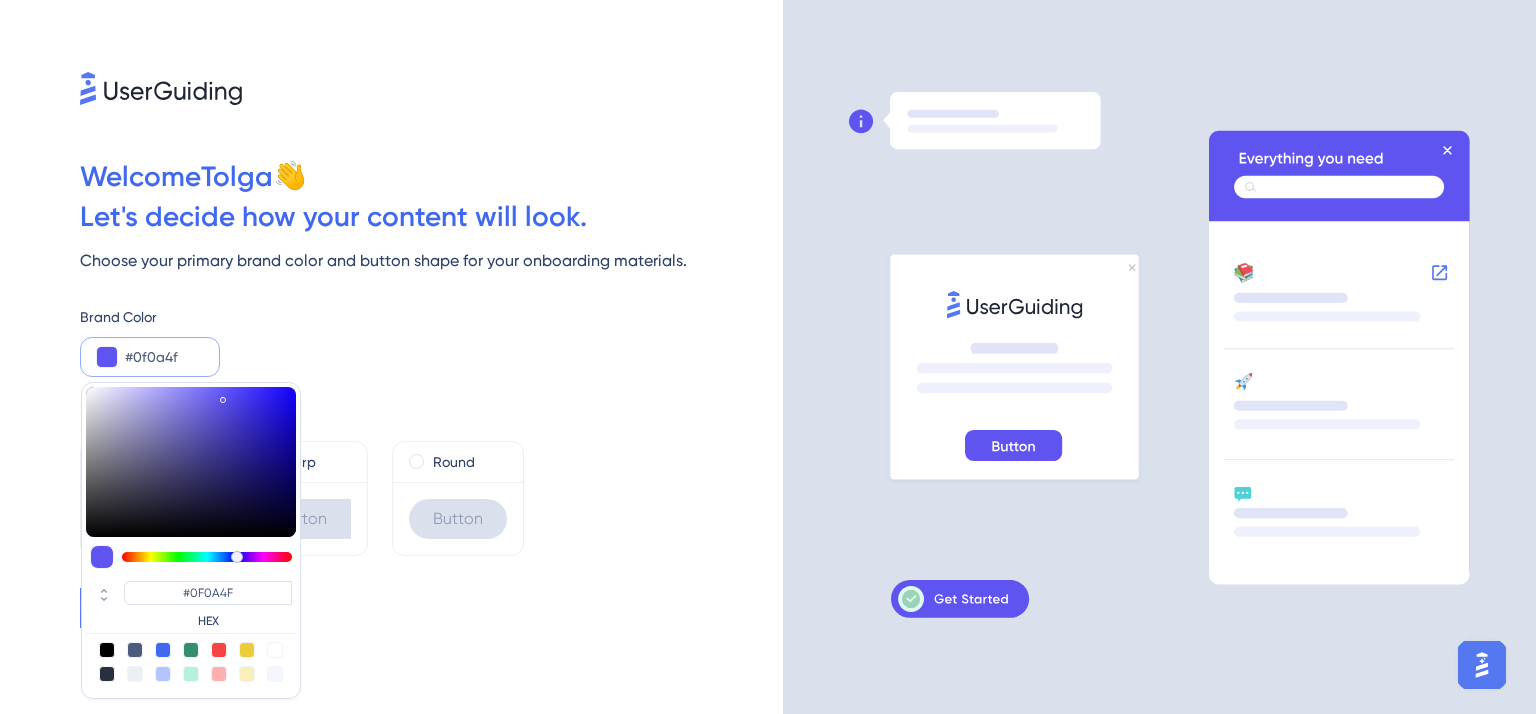 click at bounding box center [191, 462] 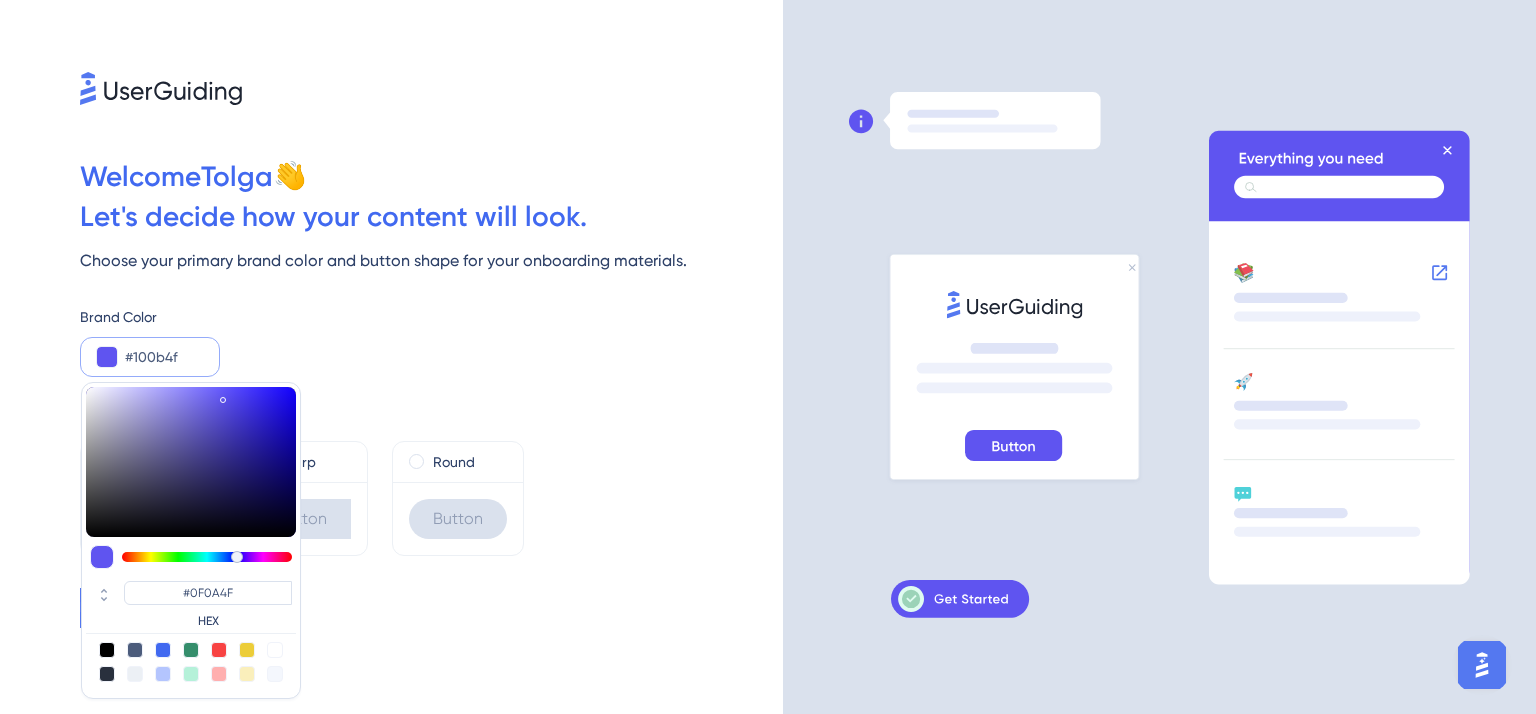 type on "#100B4F" 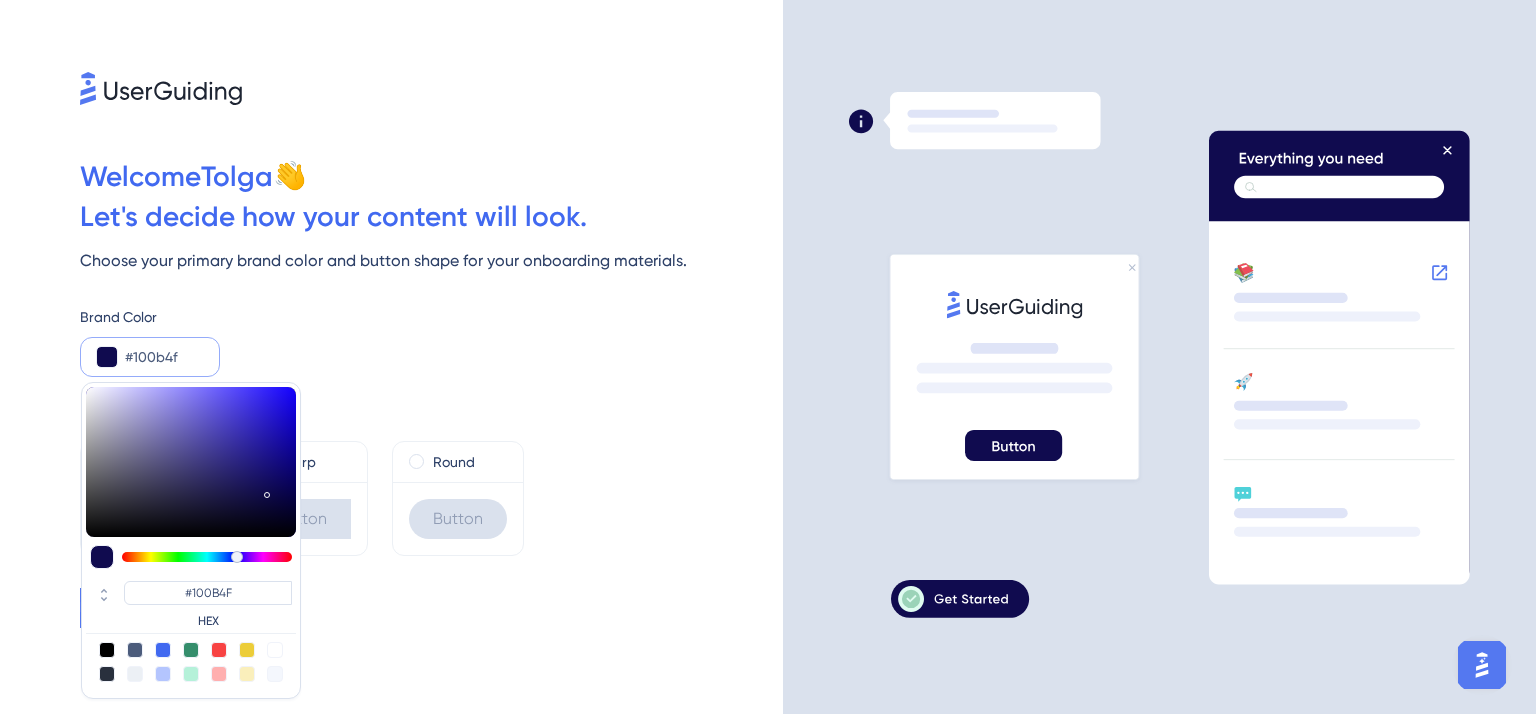 type on "#1a146a" 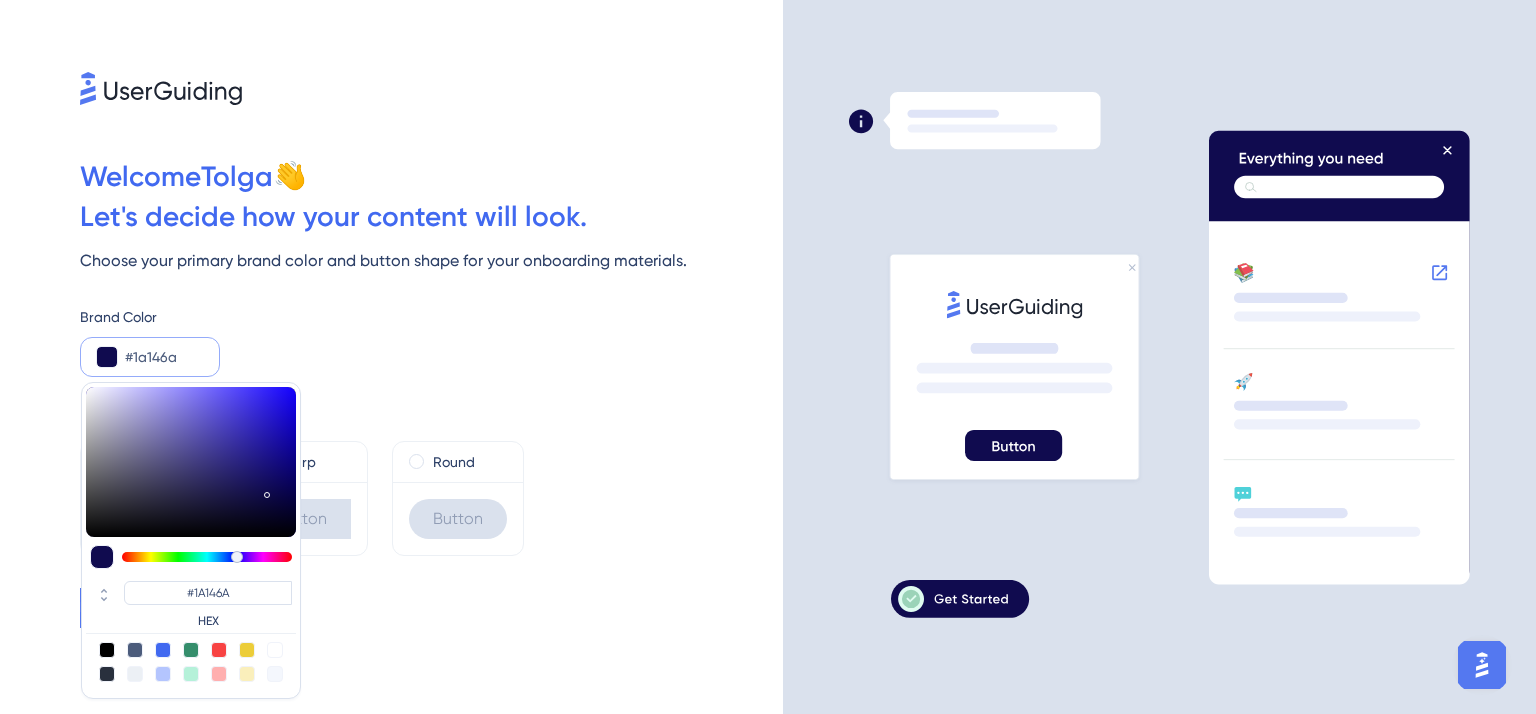 click at bounding box center [191, 462] 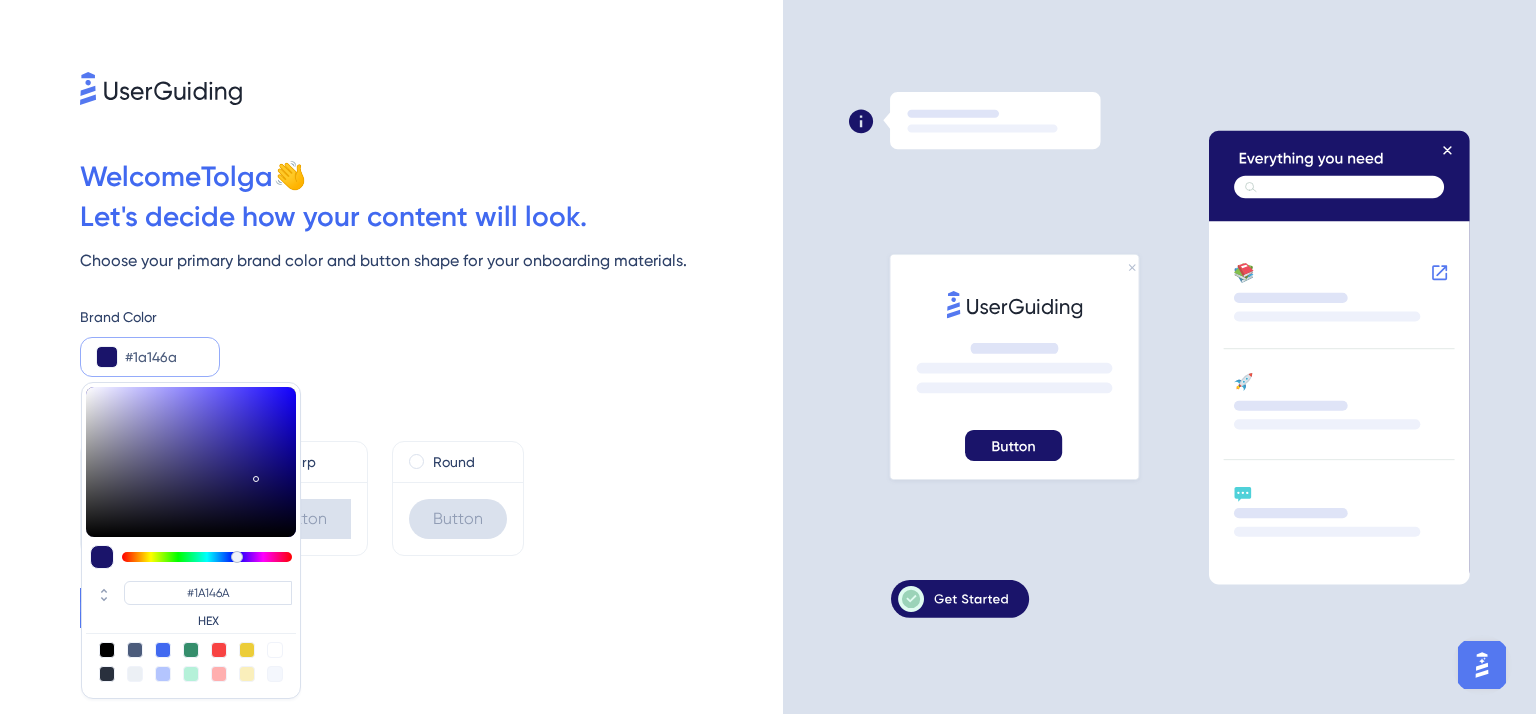 type on "#14104a" 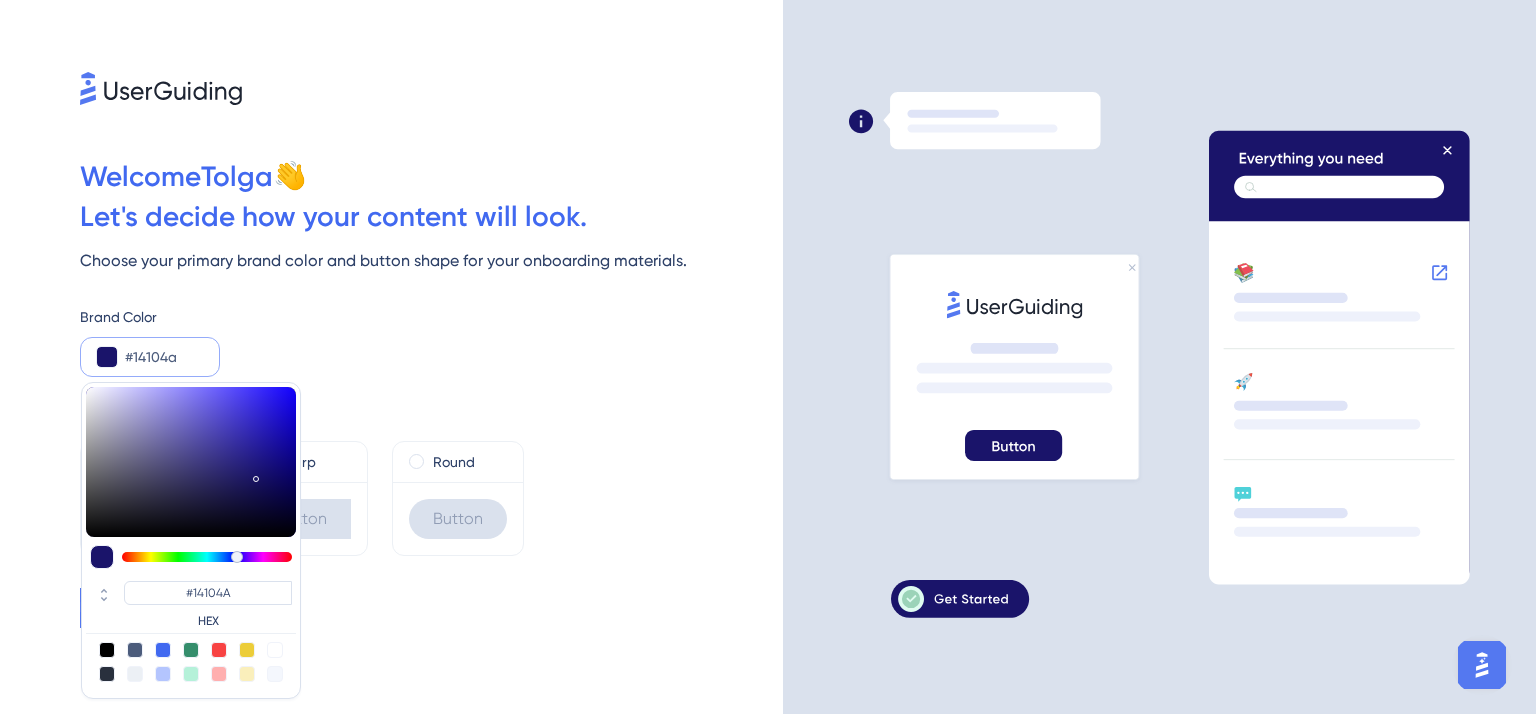 click at bounding box center (191, 462) 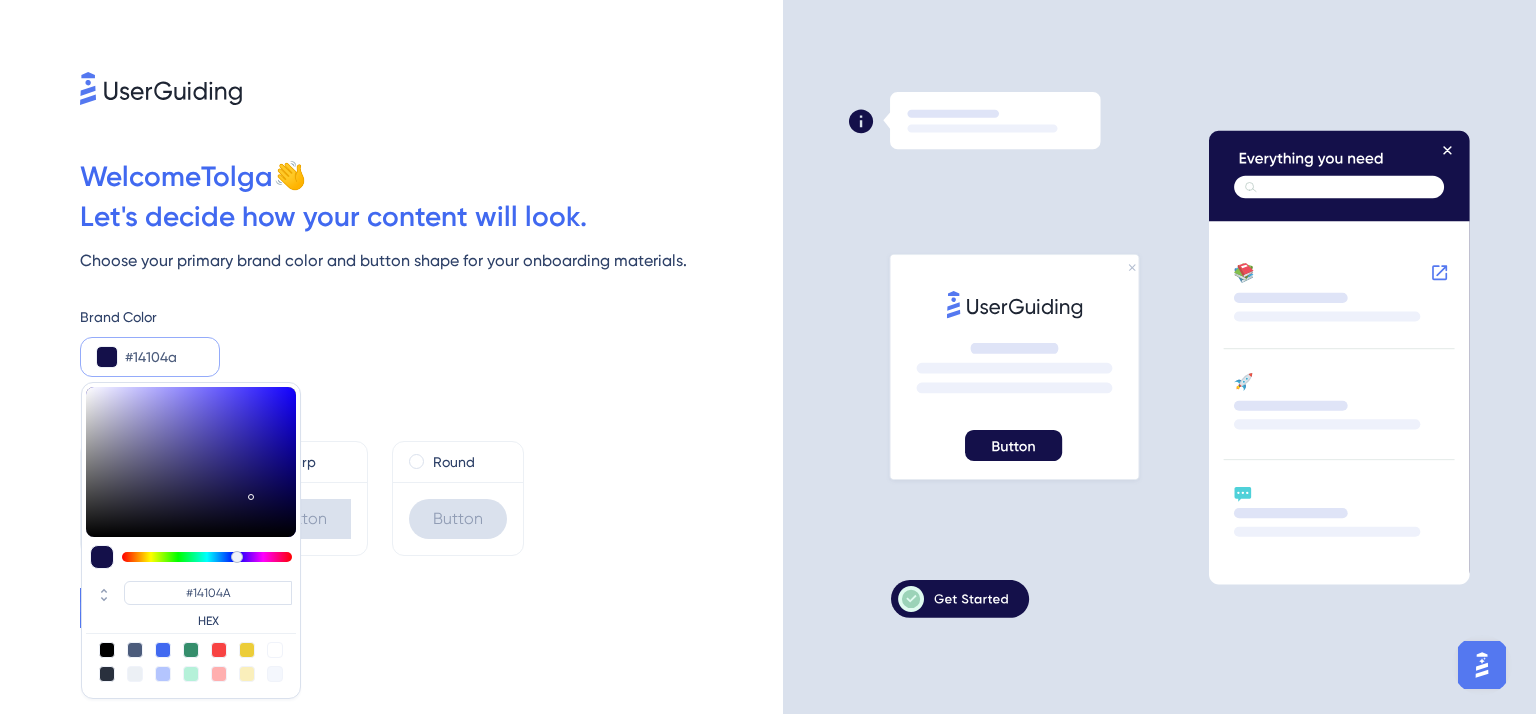 type on "#16104a" 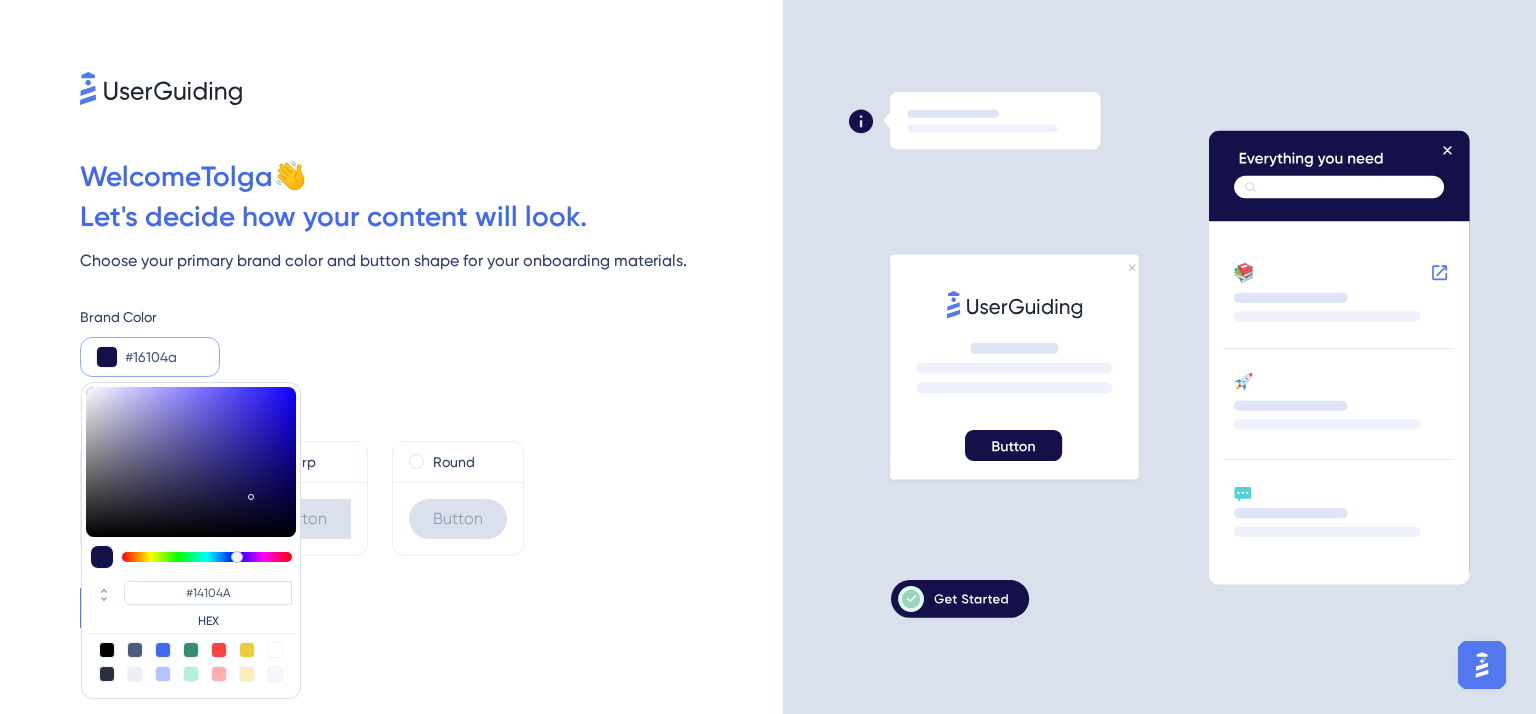 type on "#16104A" 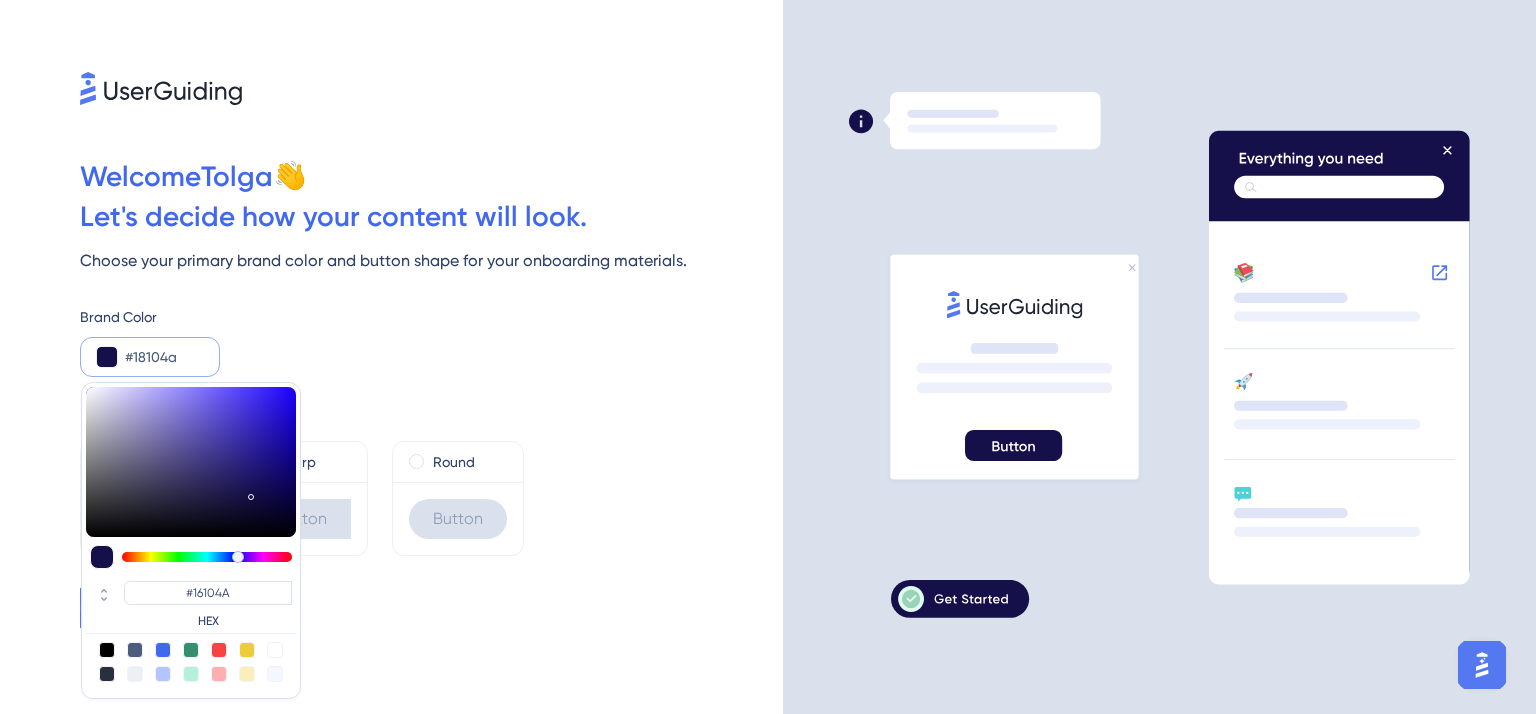 type on "#1a104a" 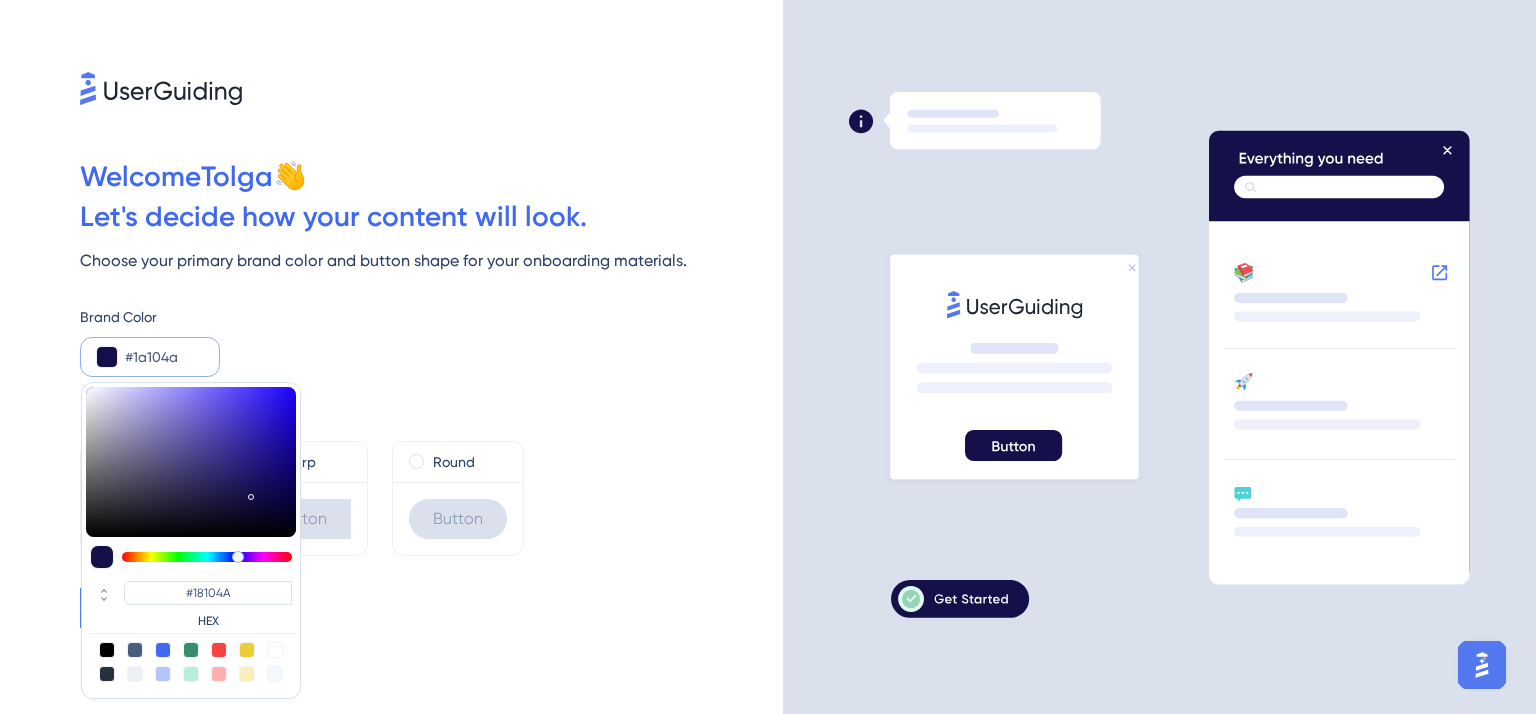 type on "#1A104A" 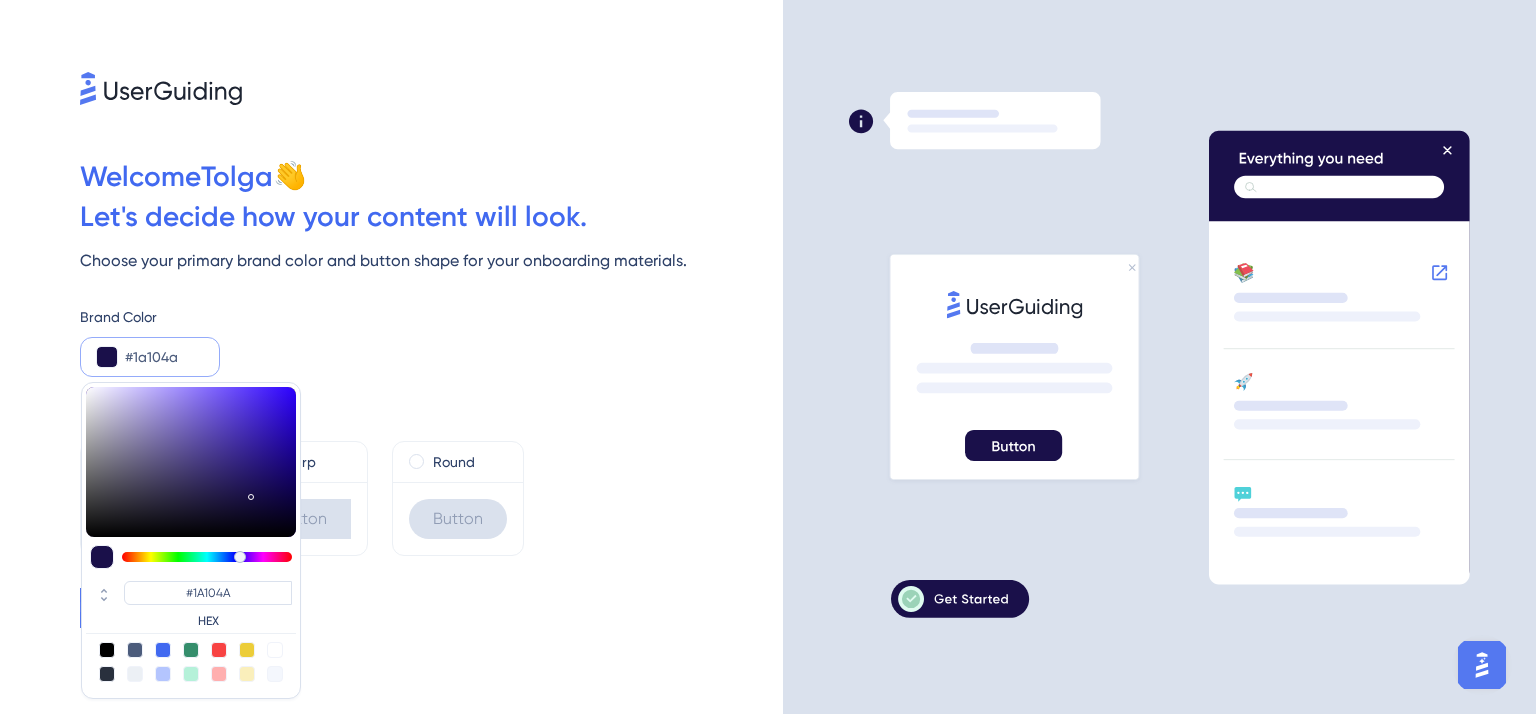 click at bounding box center [240, 557] 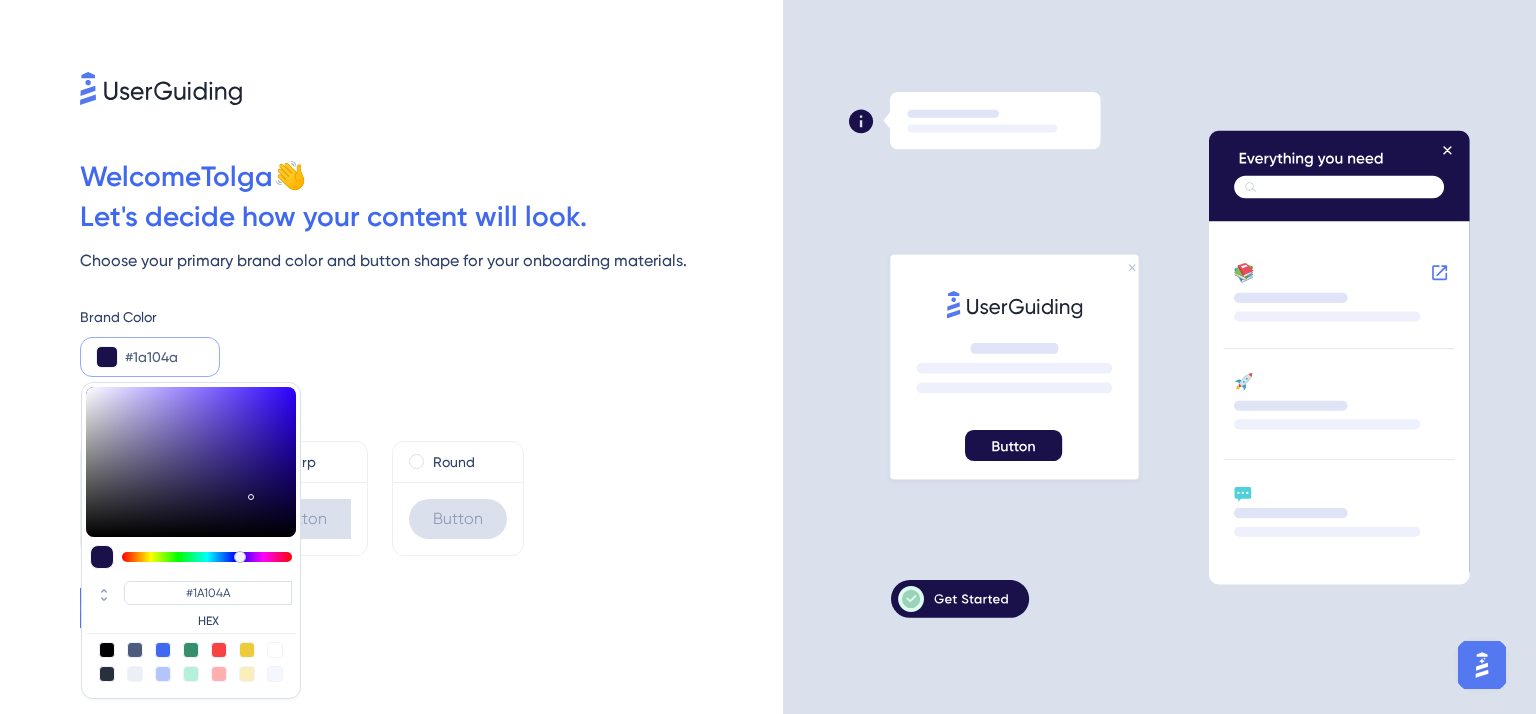 type on "#1c104a" 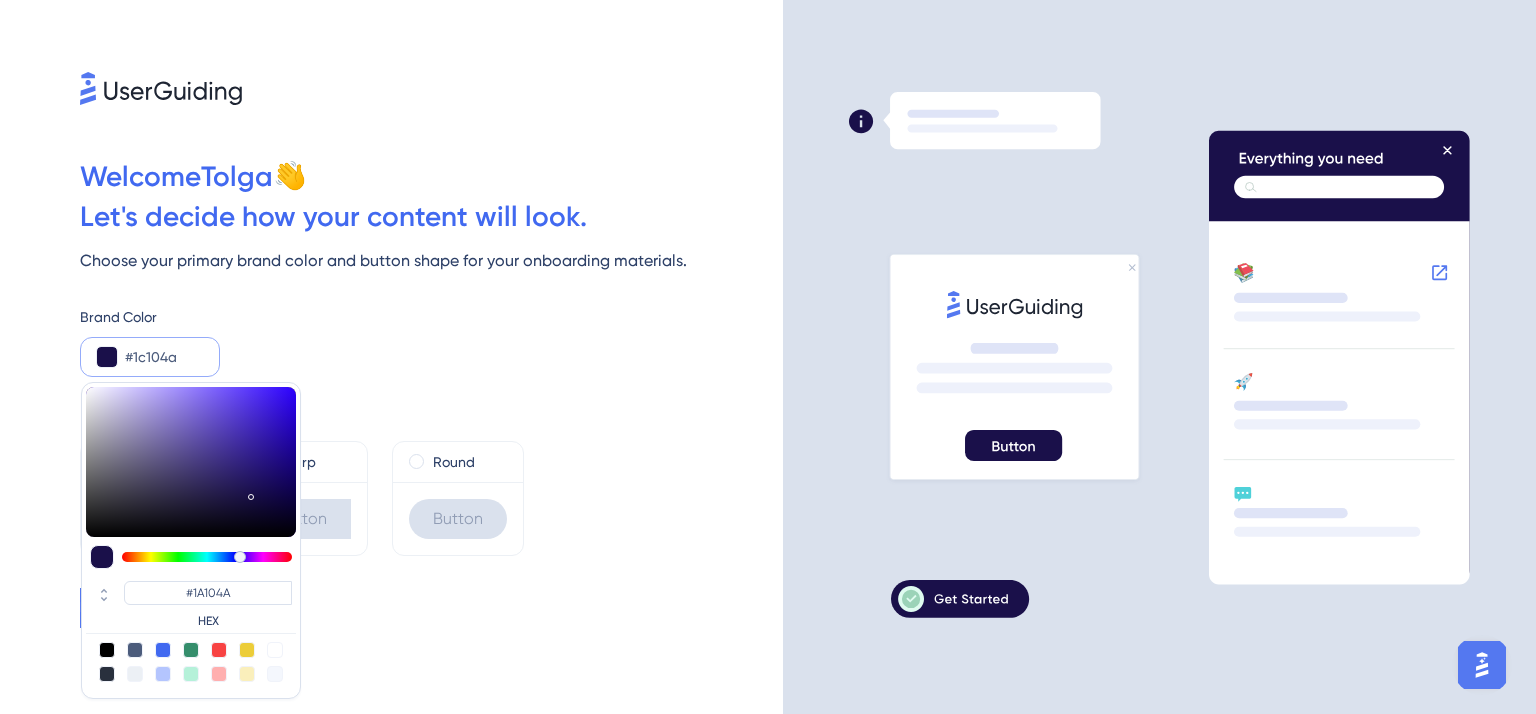 type on "#1C104A" 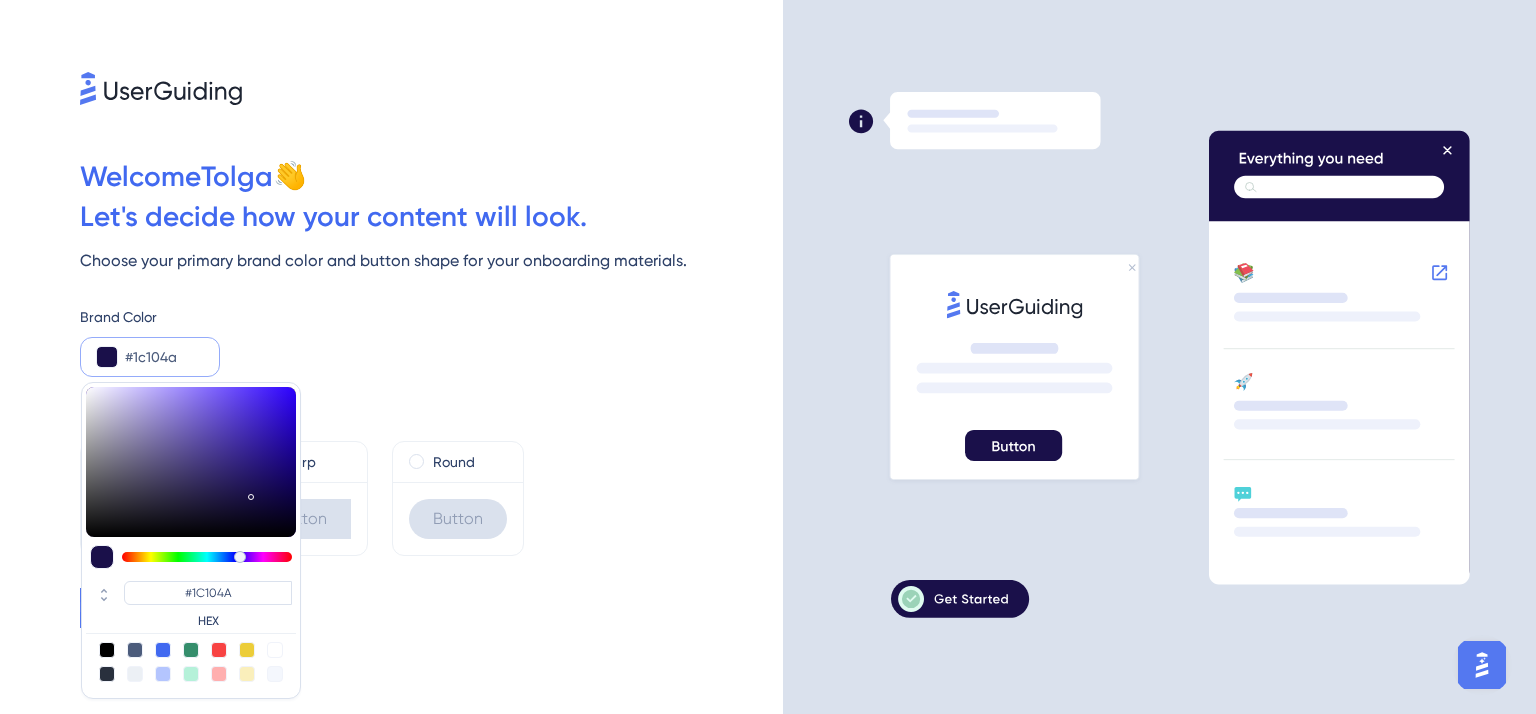 type on "#1e104a" 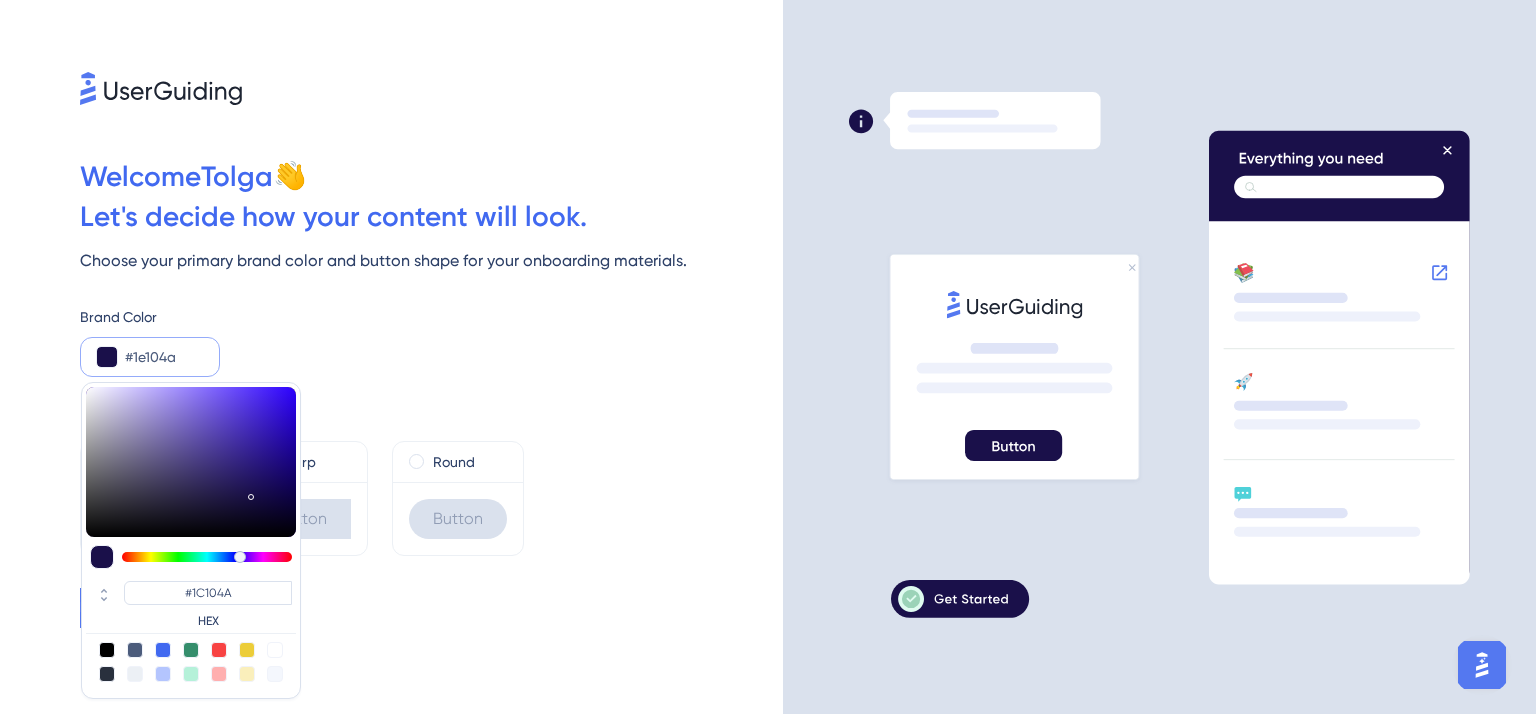 type on "#1E104A" 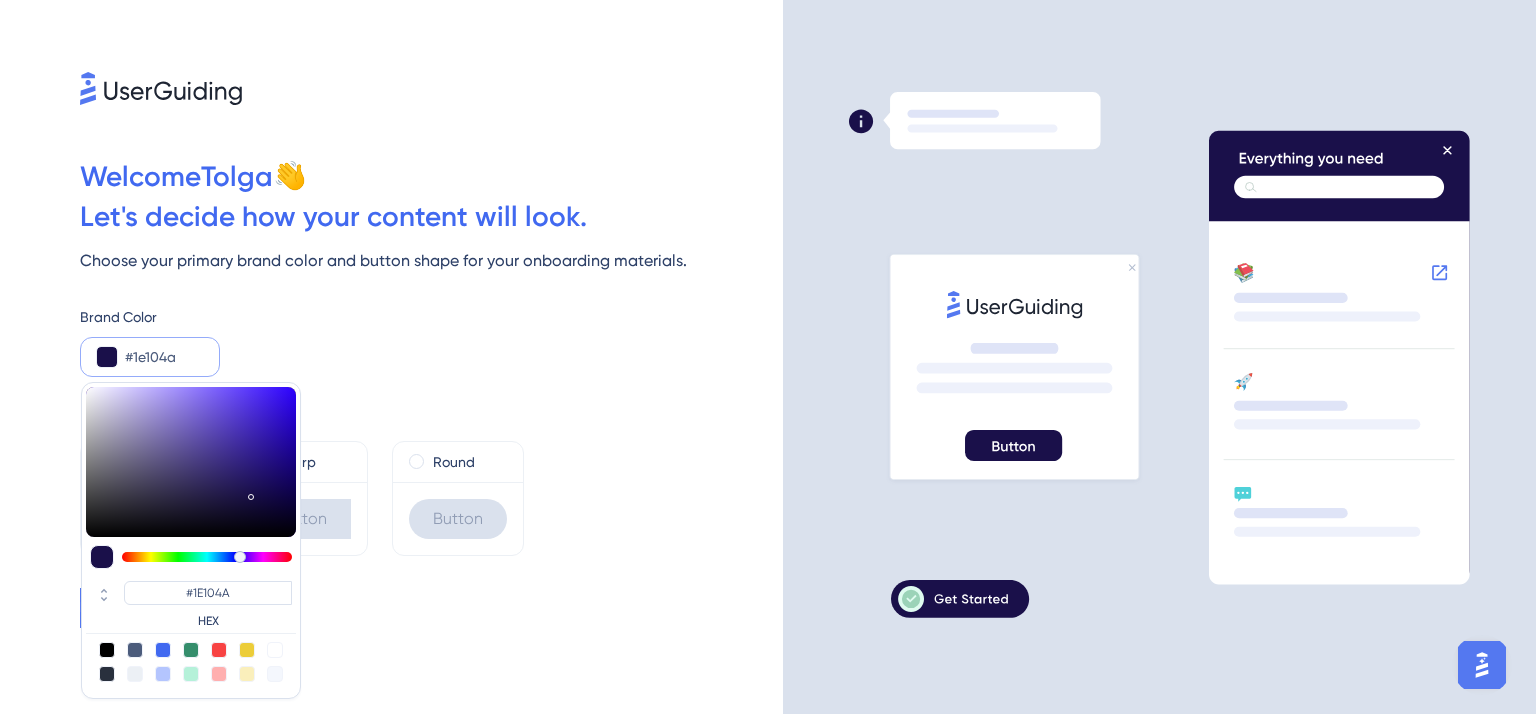 type on "#21104a" 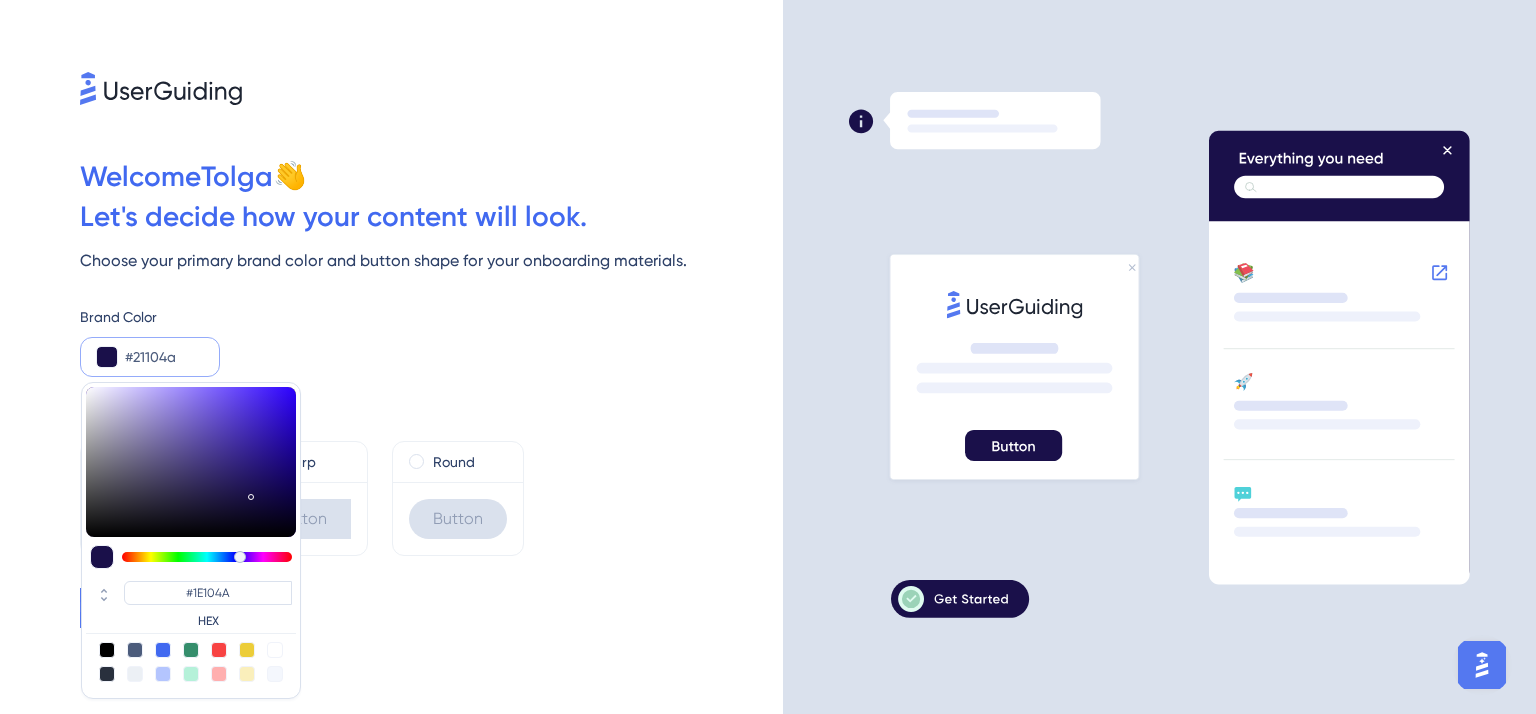 type on "#21104A" 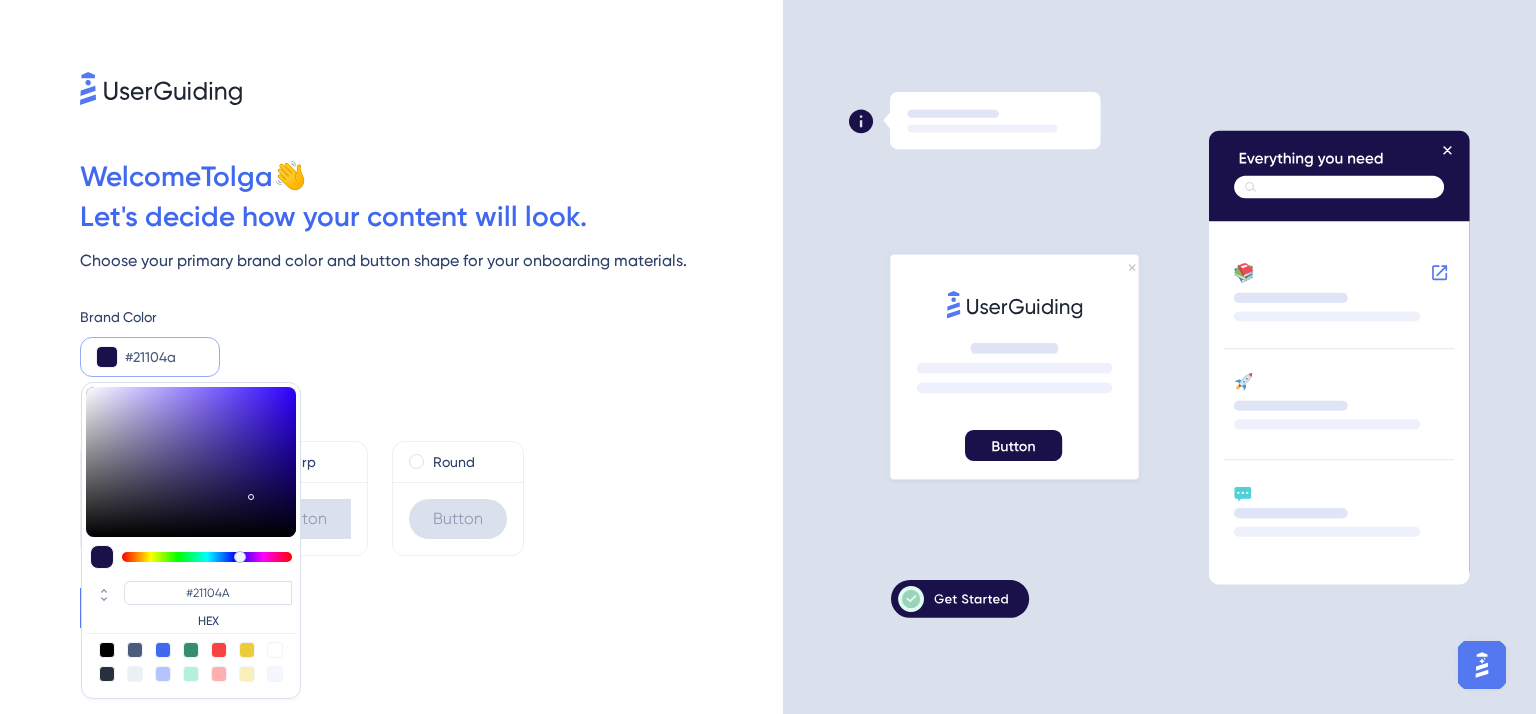 type on "#23104a" 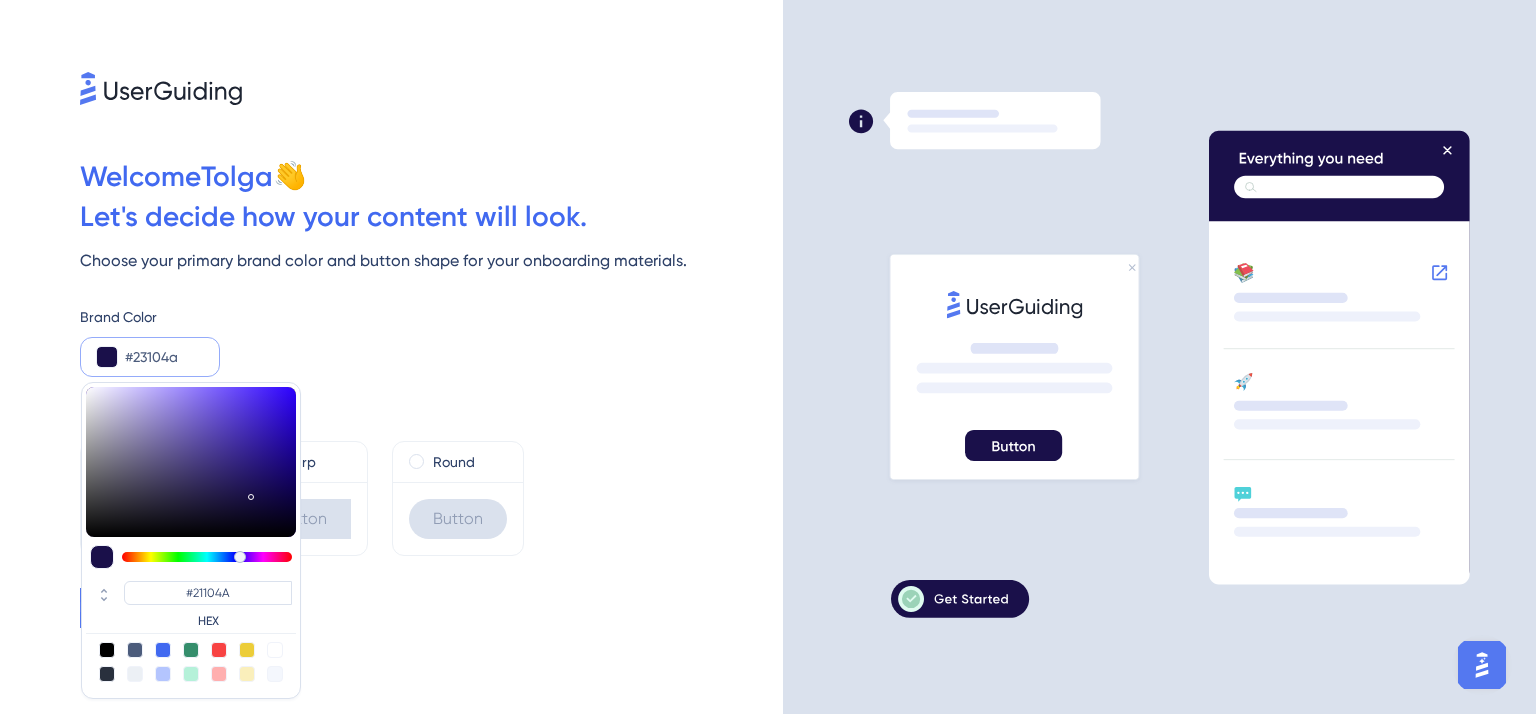 type on "#23104A" 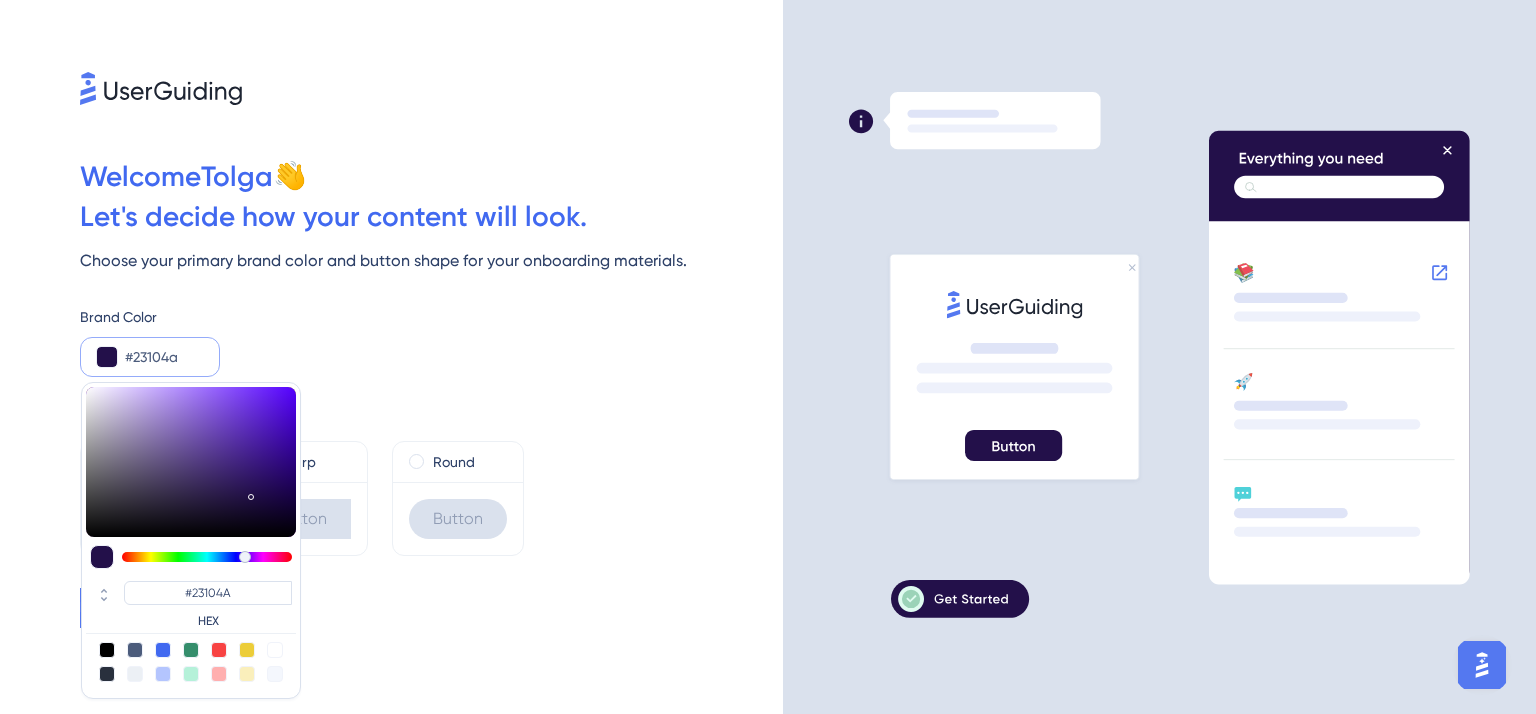 click at bounding box center (245, 557) 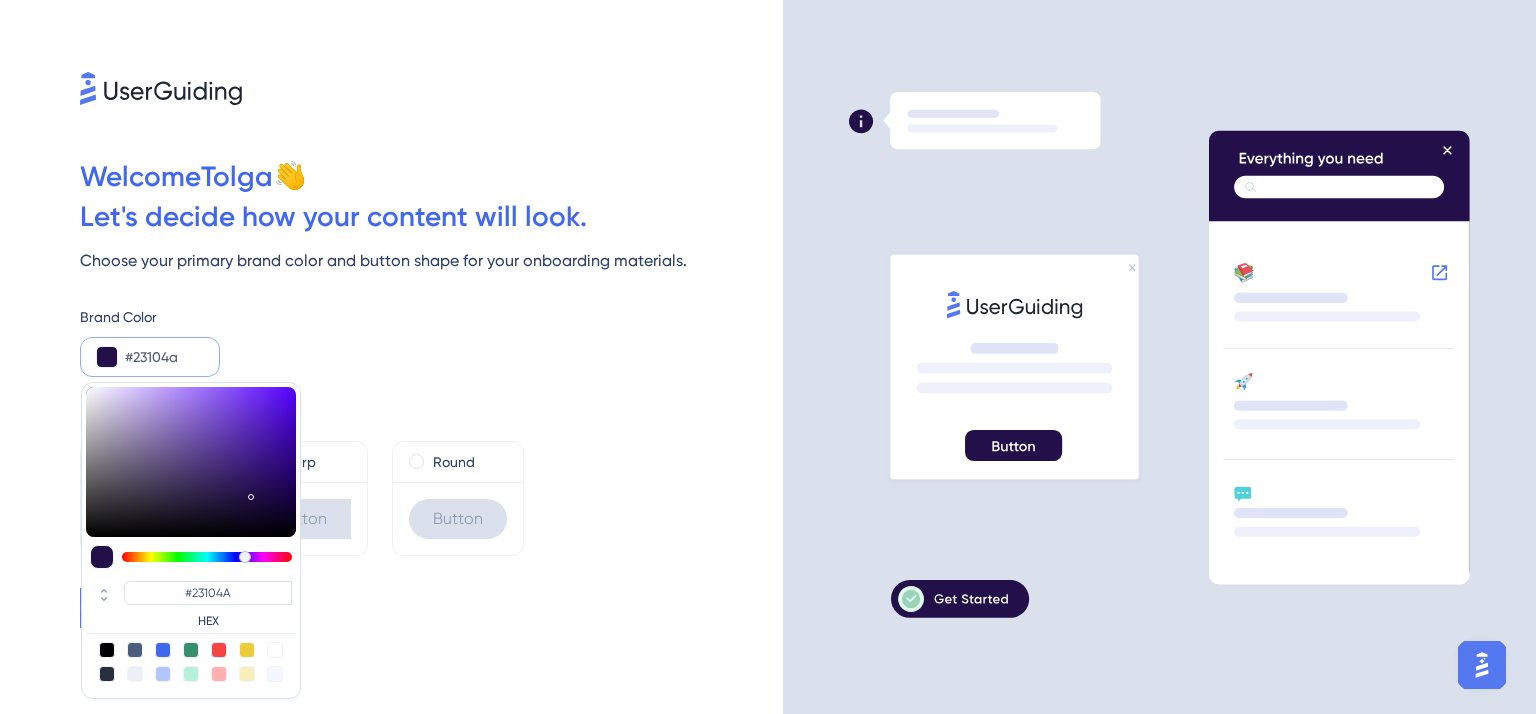 click 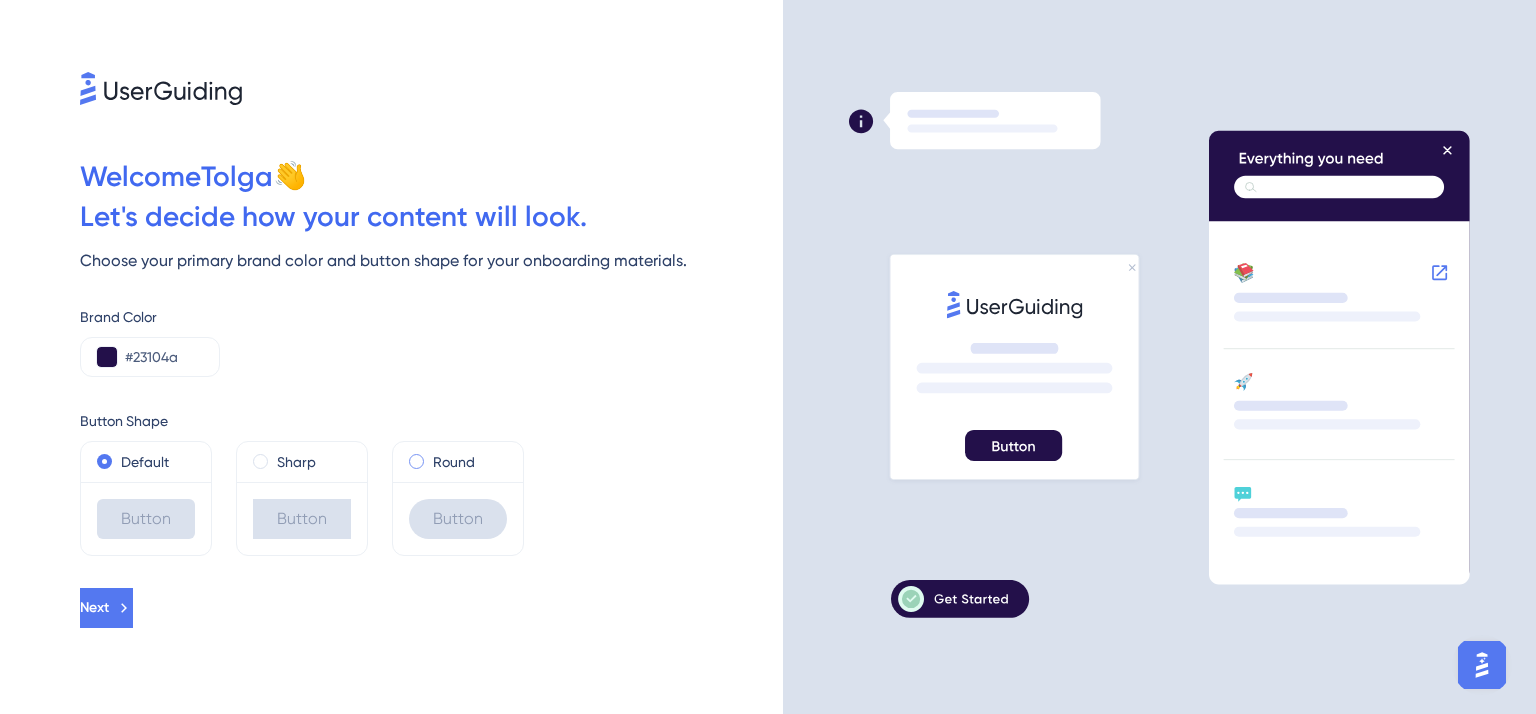 drag, startPoint x: 455, startPoint y: 483, endPoint x: 443, endPoint y: 467, distance: 20 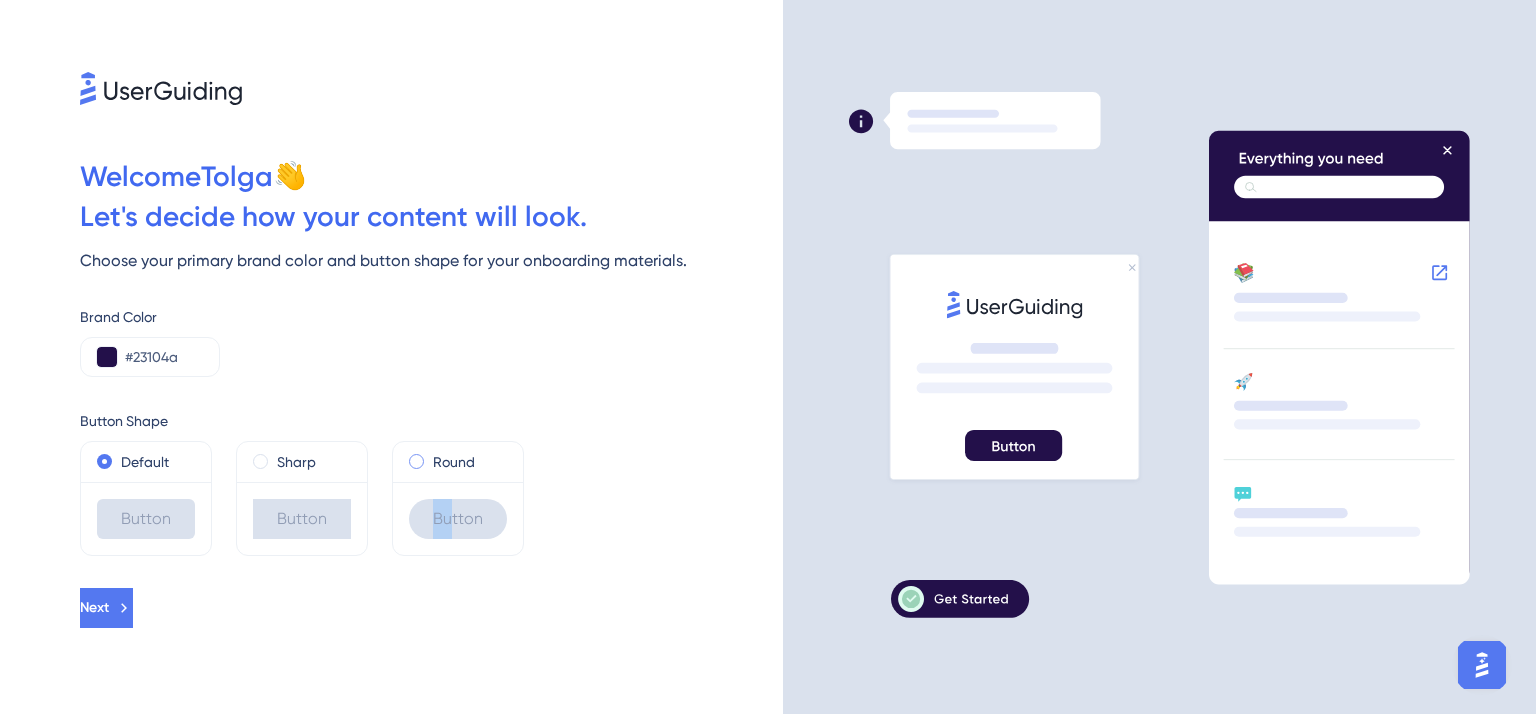 click at bounding box center [416, 461] 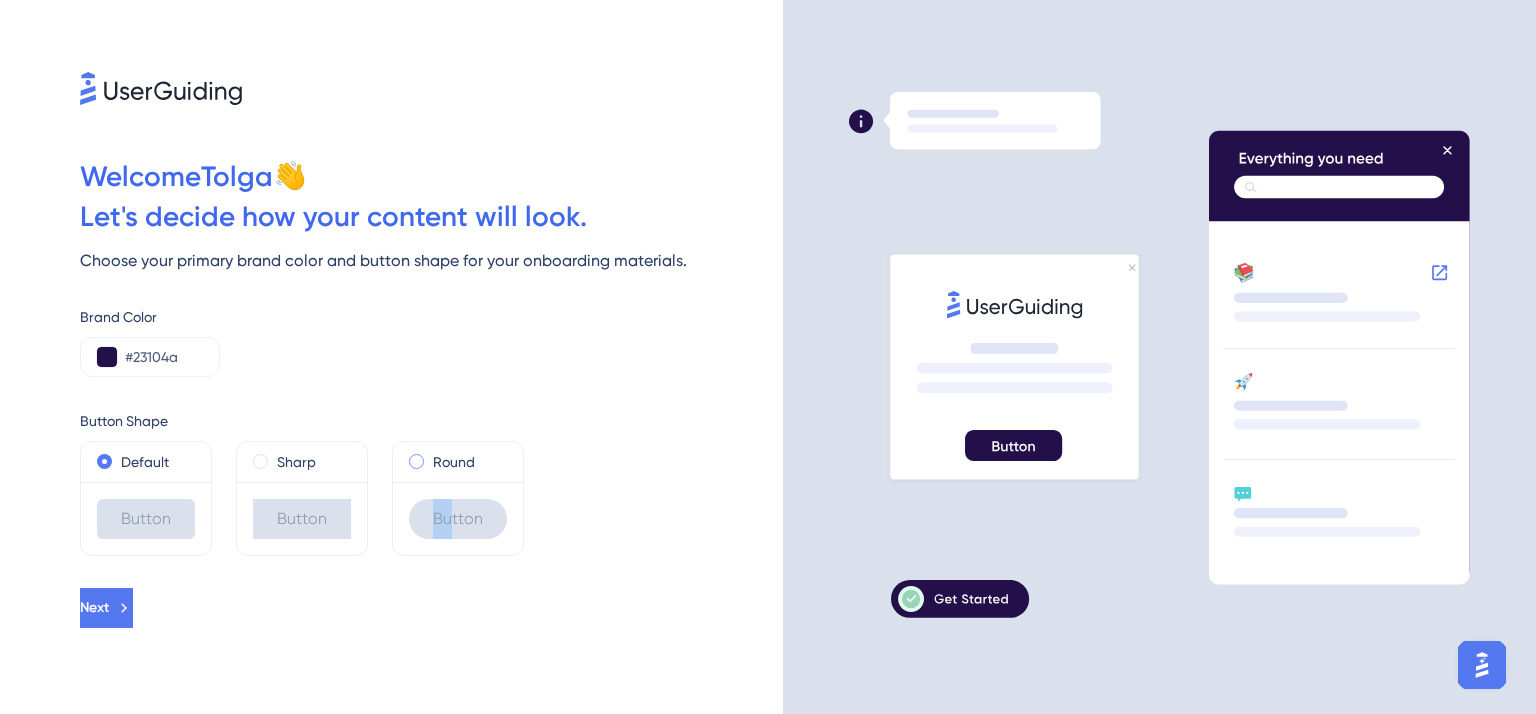 click at bounding box center [430, 457] 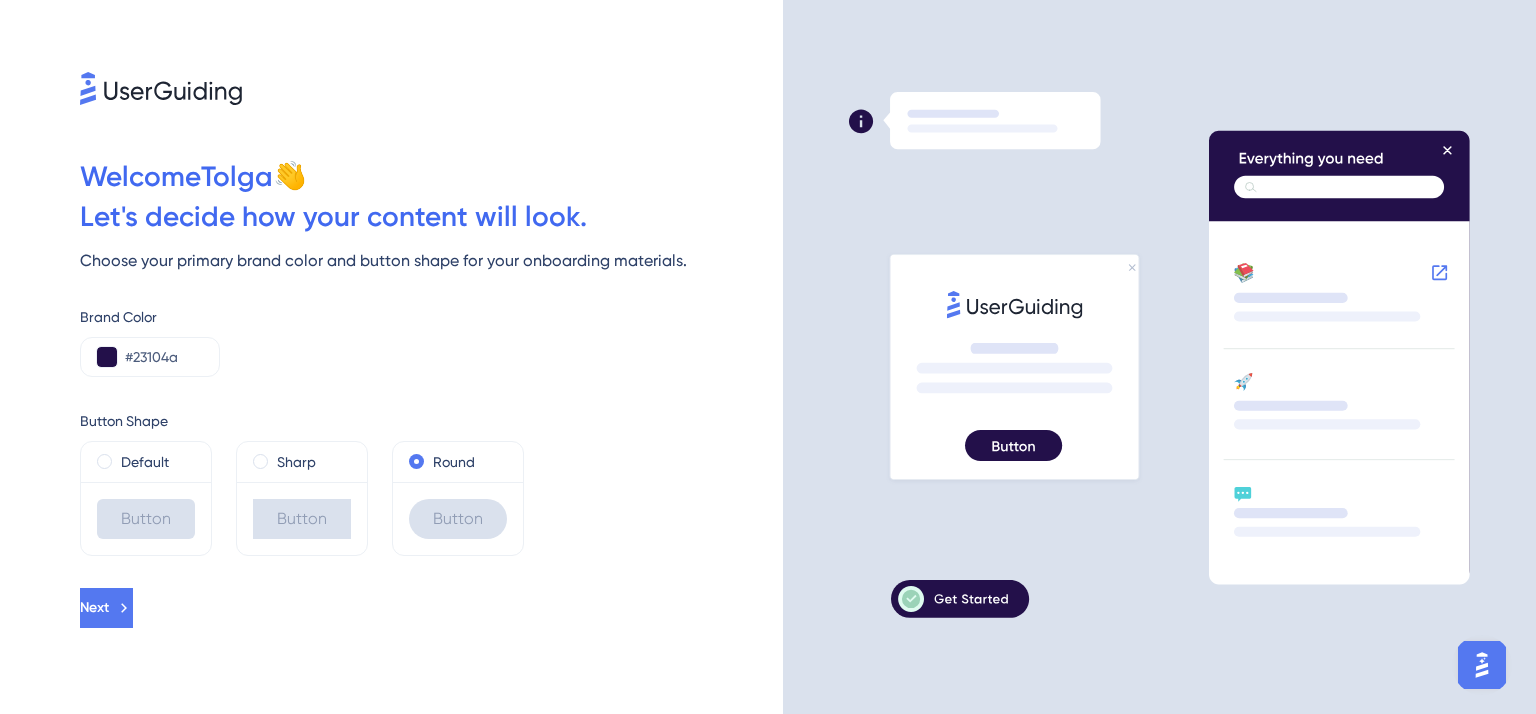 click on "Default Button Sharp Button Round Button" at bounding box center [431, 498] 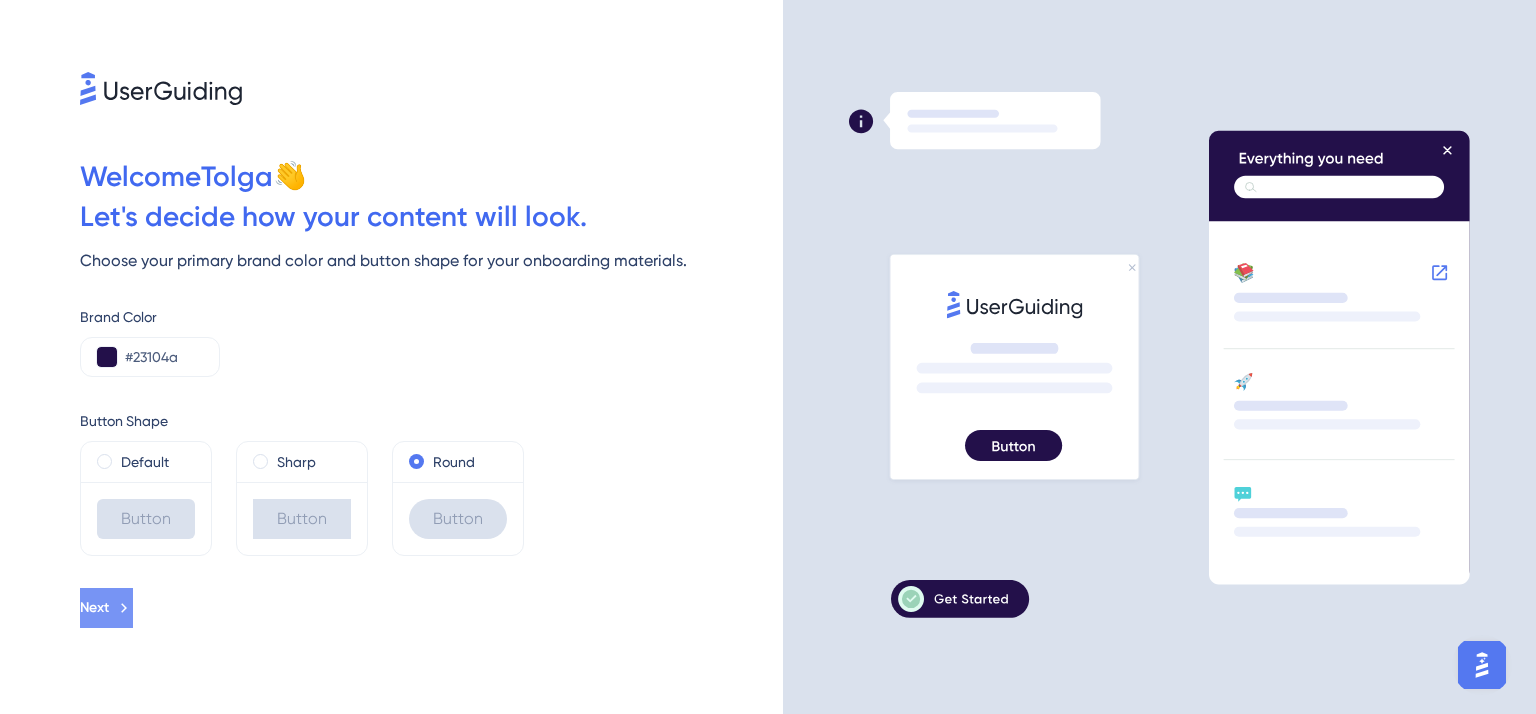 click on "Next" at bounding box center (94, 608) 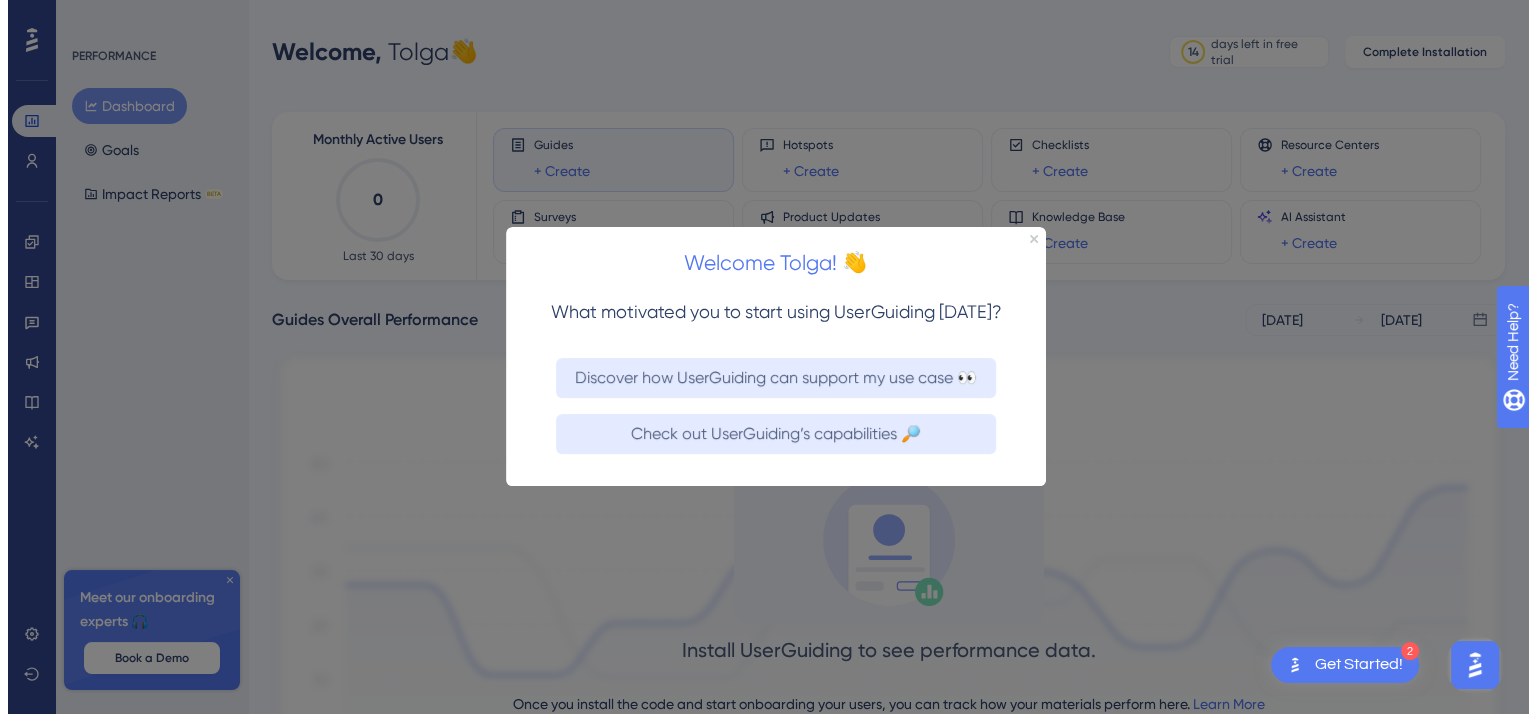 scroll, scrollTop: 0, scrollLeft: 0, axis: both 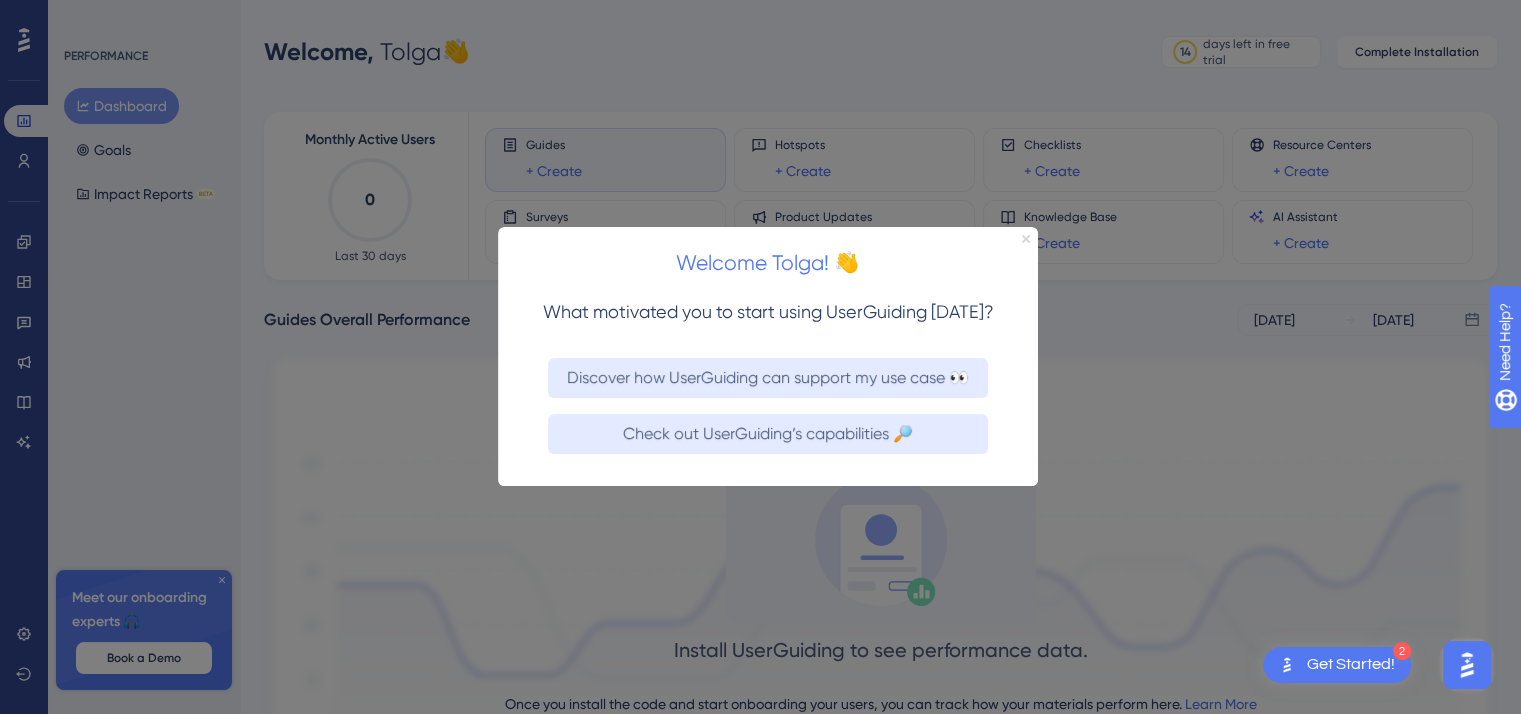 click 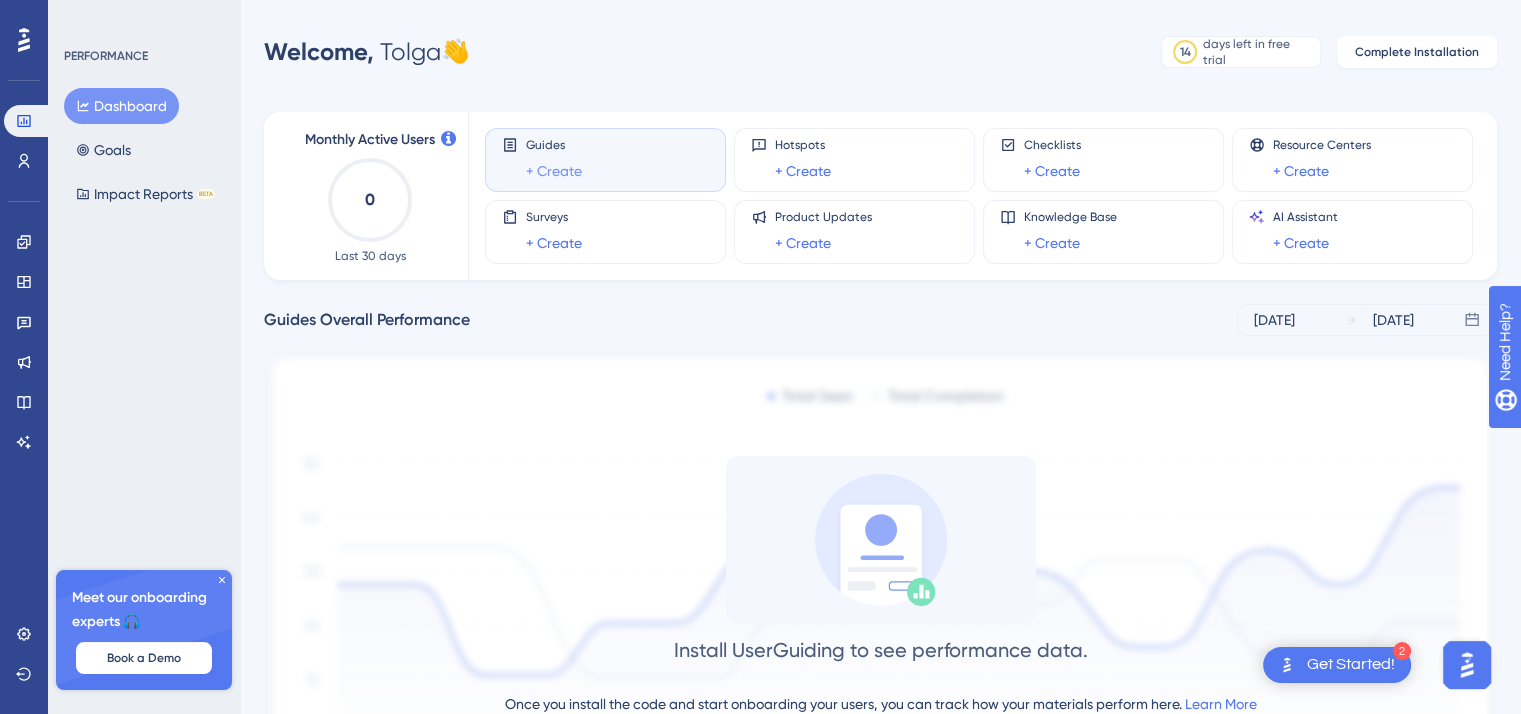 click on "+ Create" at bounding box center (554, 171) 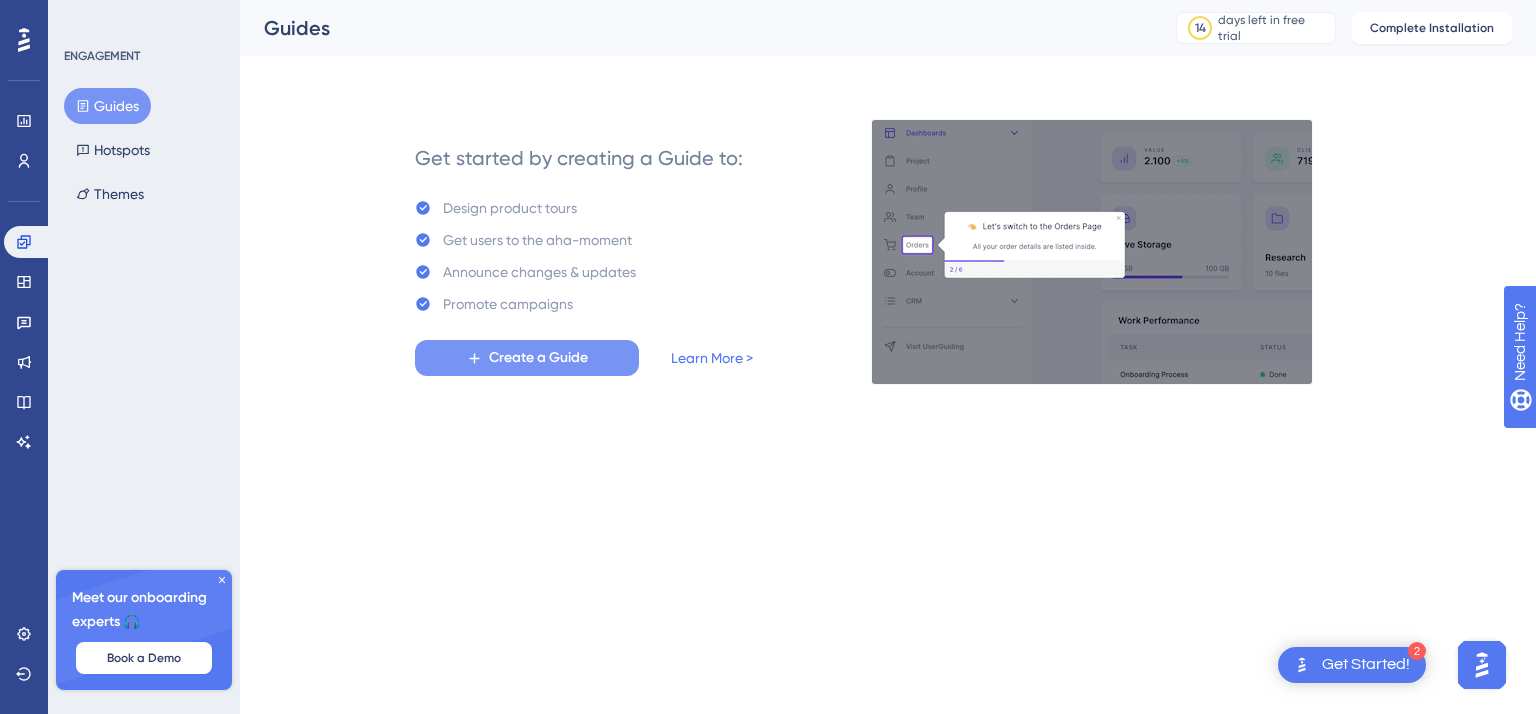 click on "Create a Guide" at bounding box center (538, 358) 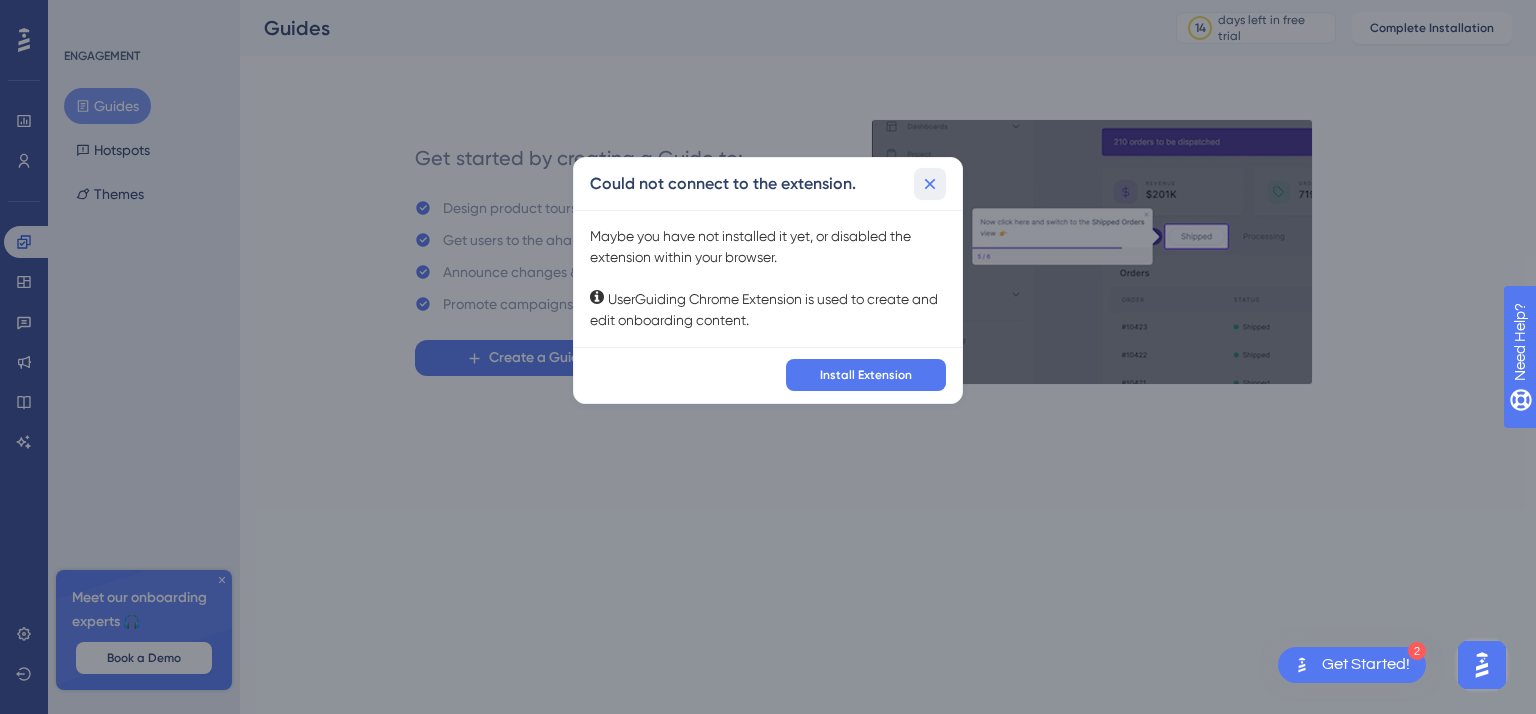 click 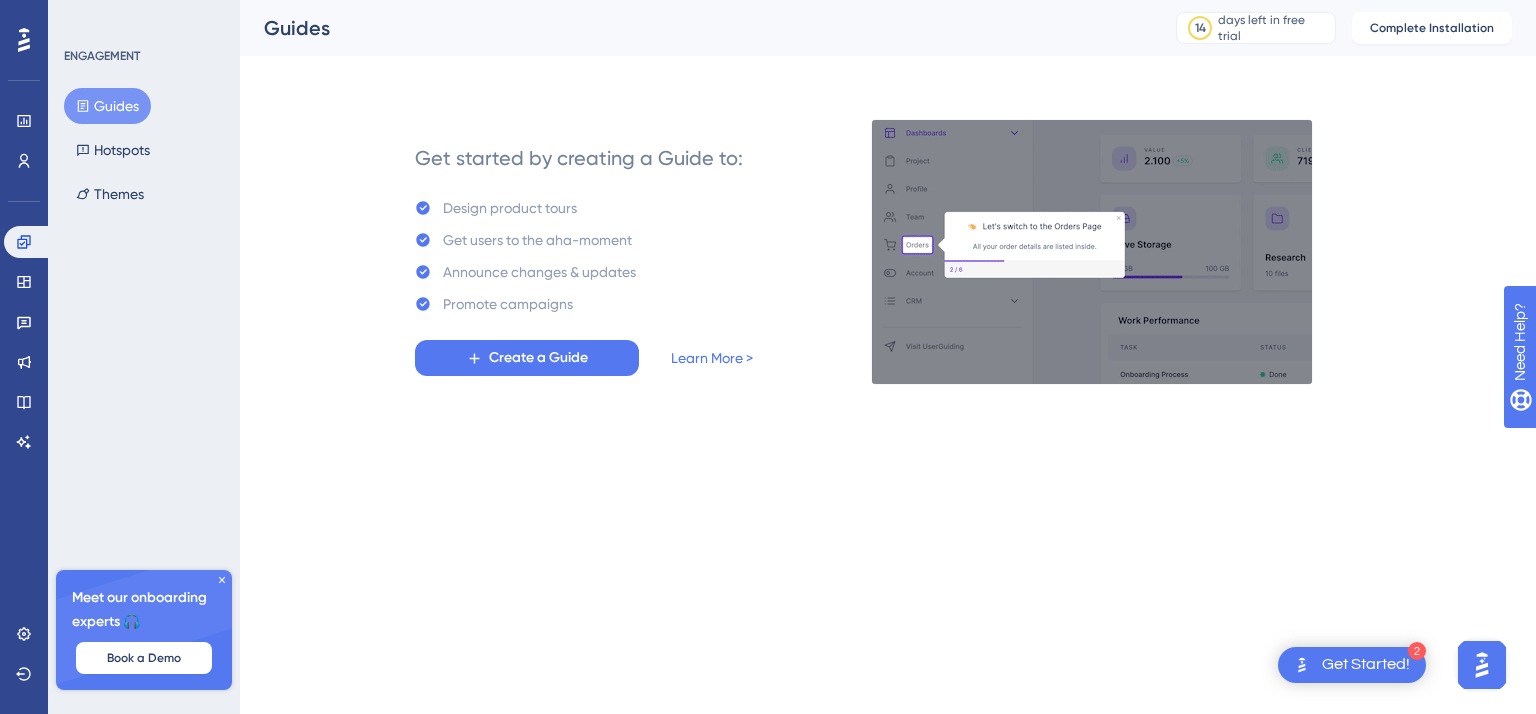 click on "Get Started!" at bounding box center (1366, 665) 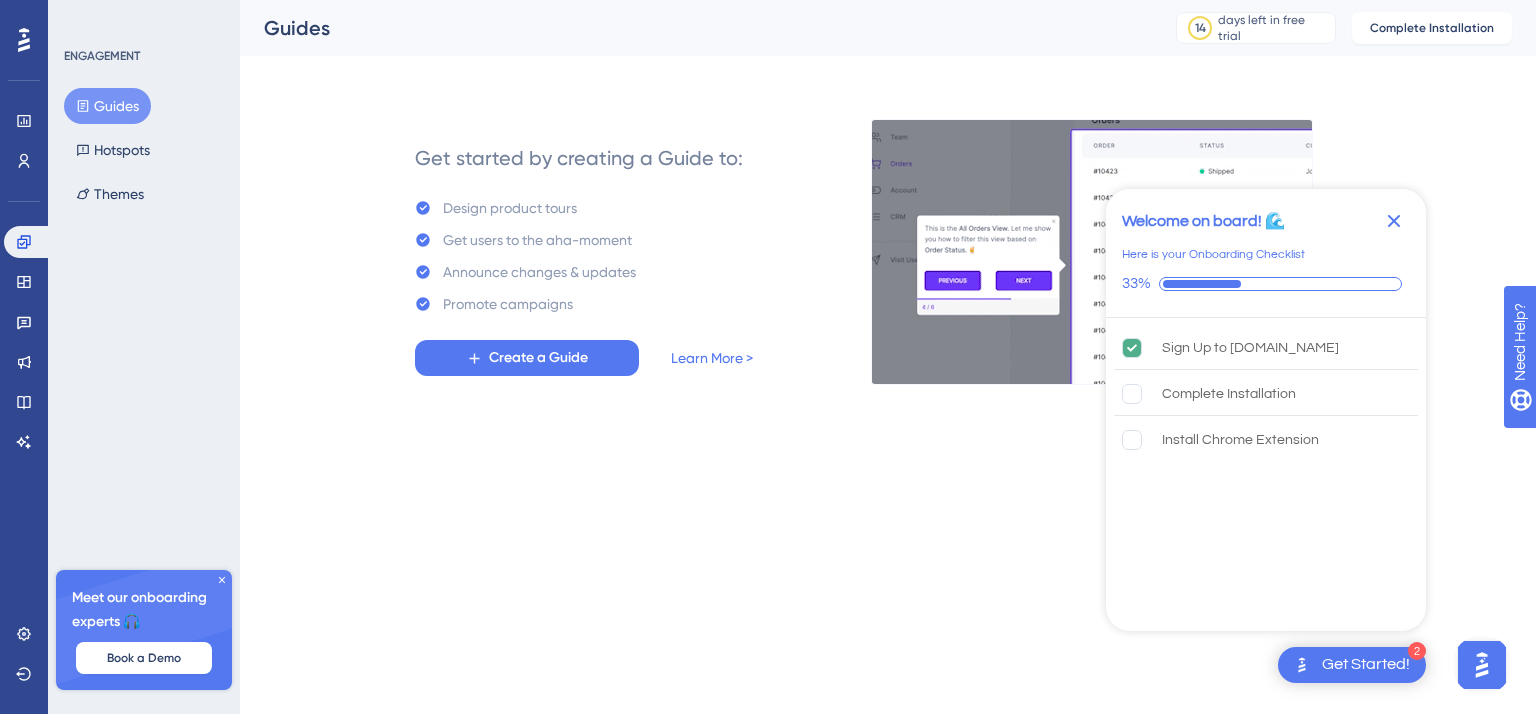 click 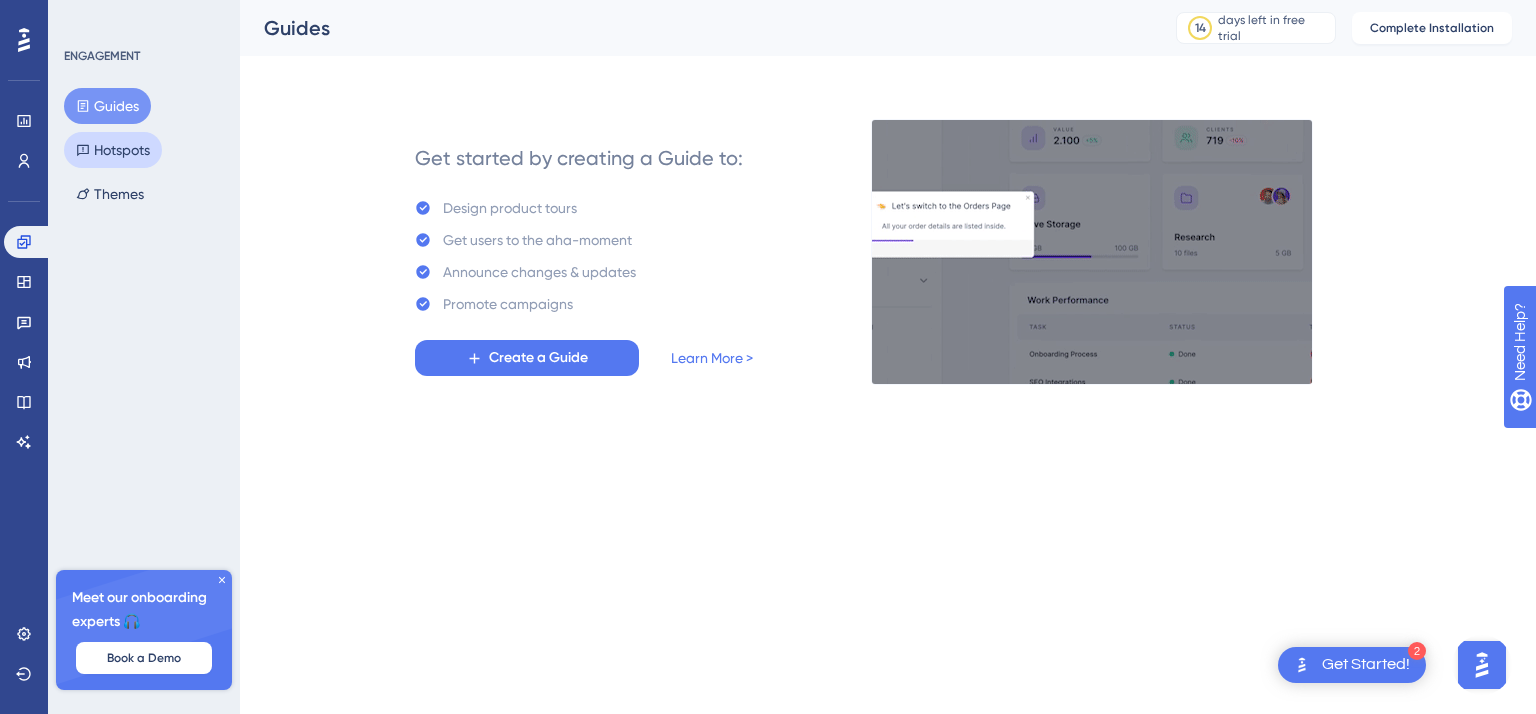 click on "Hotspots" at bounding box center [113, 150] 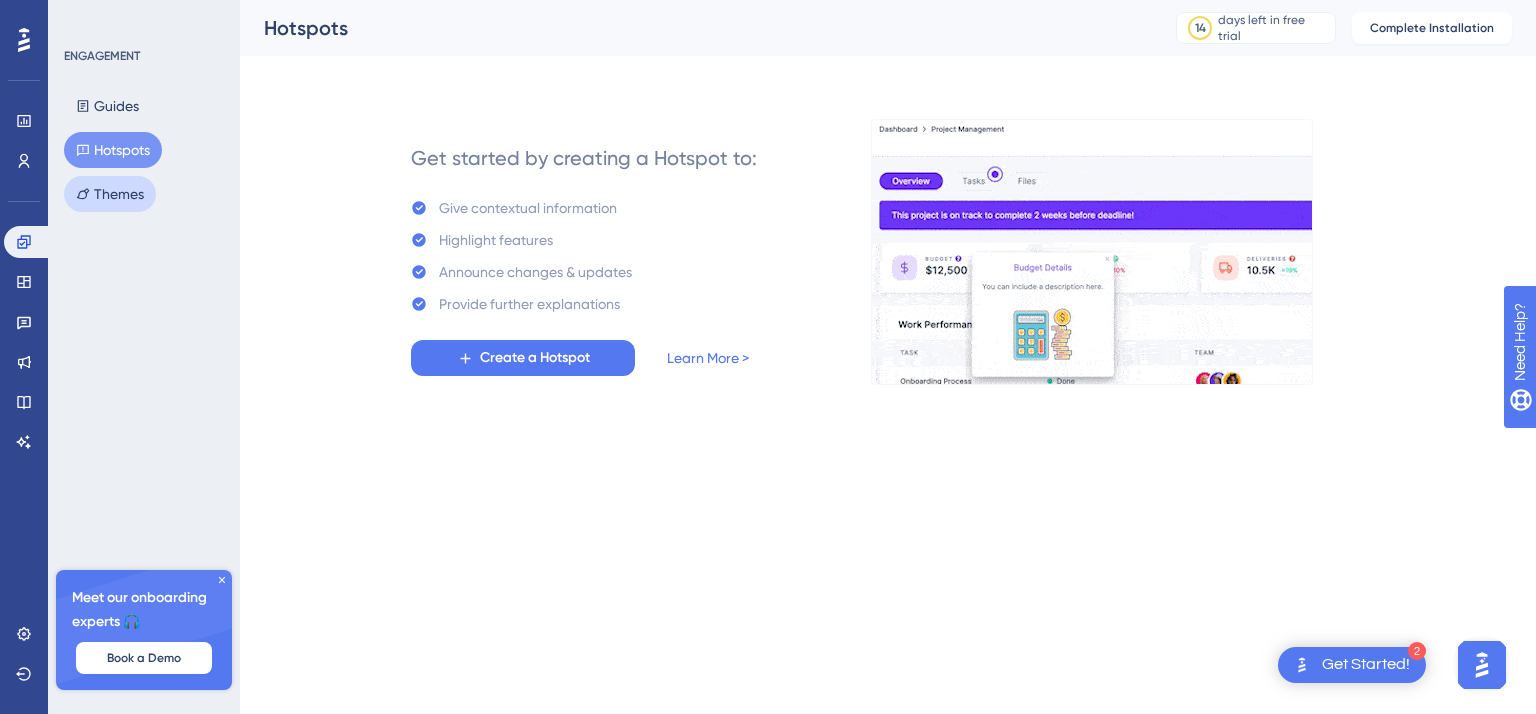 click on "Themes" at bounding box center [110, 194] 